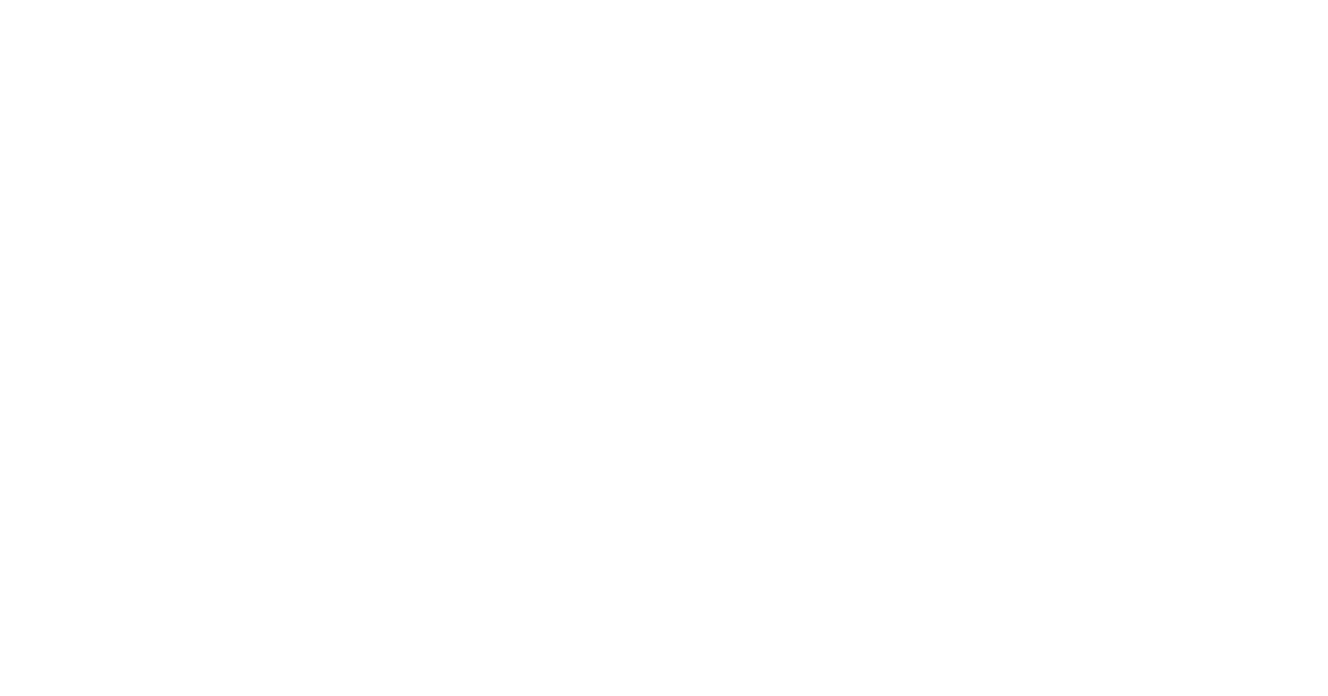scroll, scrollTop: 0, scrollLeft: 0, axis: both 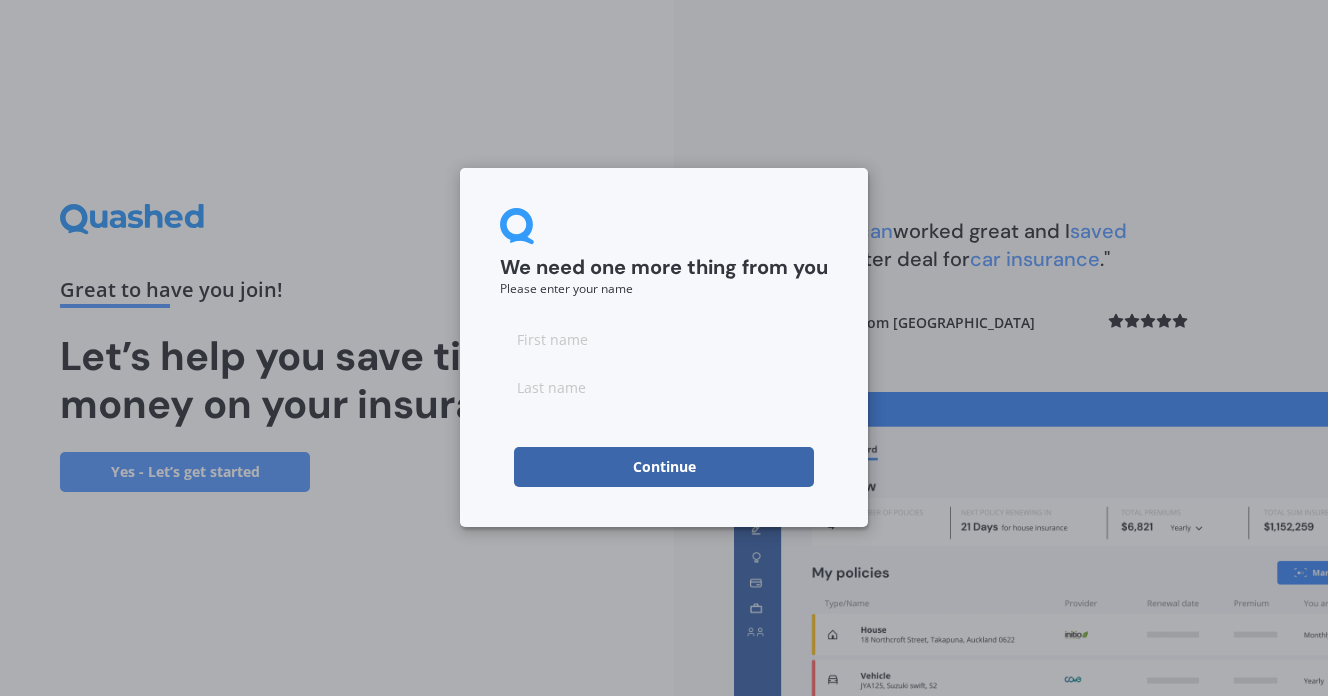 click at bounding box center [664, 363] 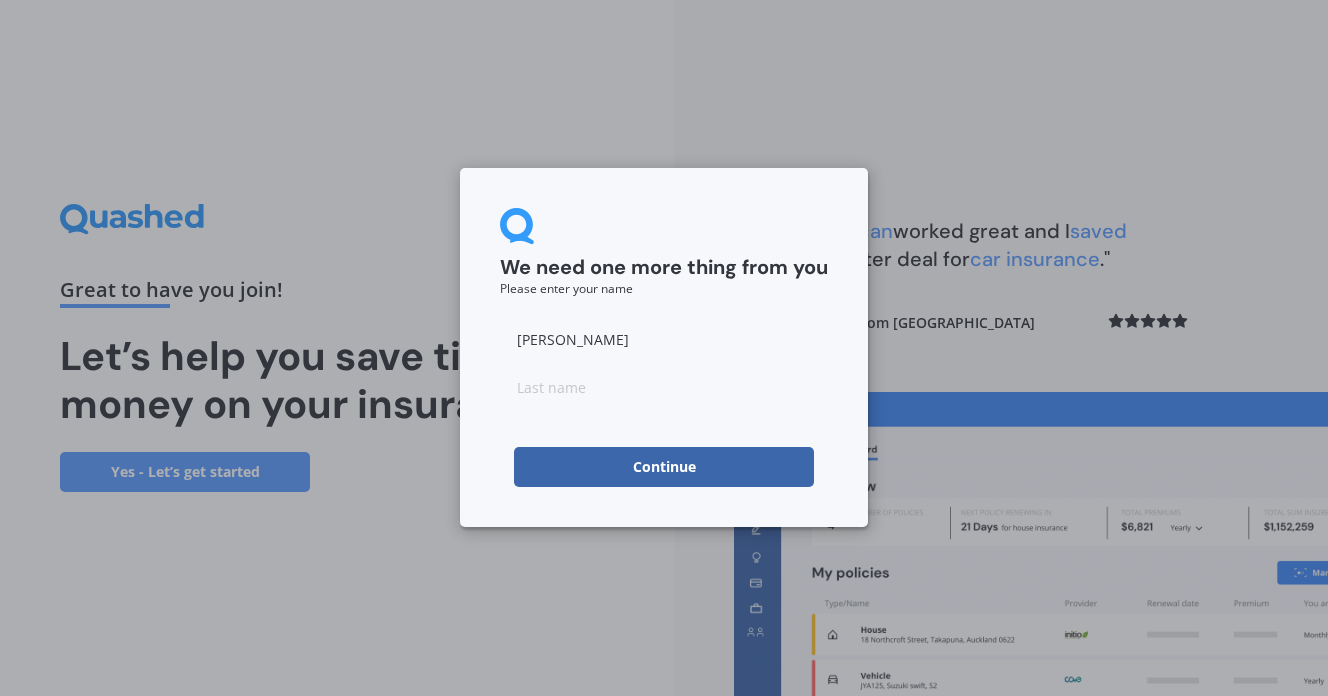 type on "[PERSON_NAME]" 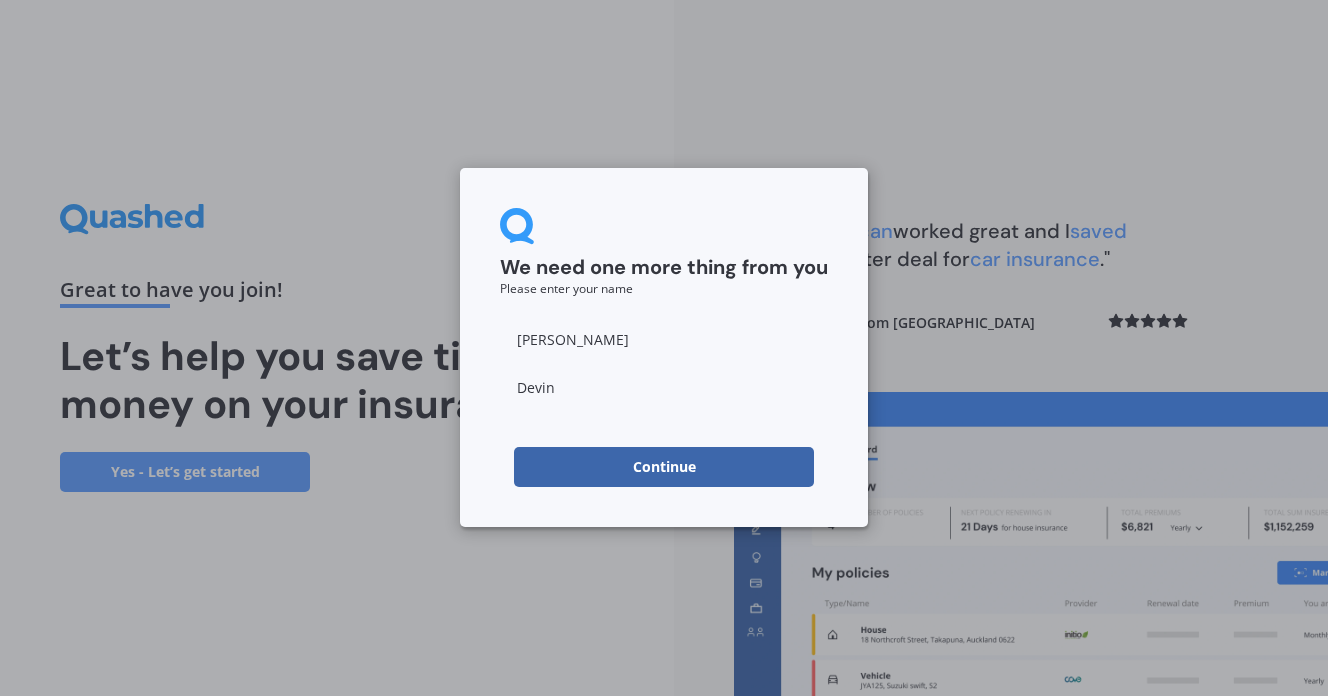 type on "[PERSON_NAME]" 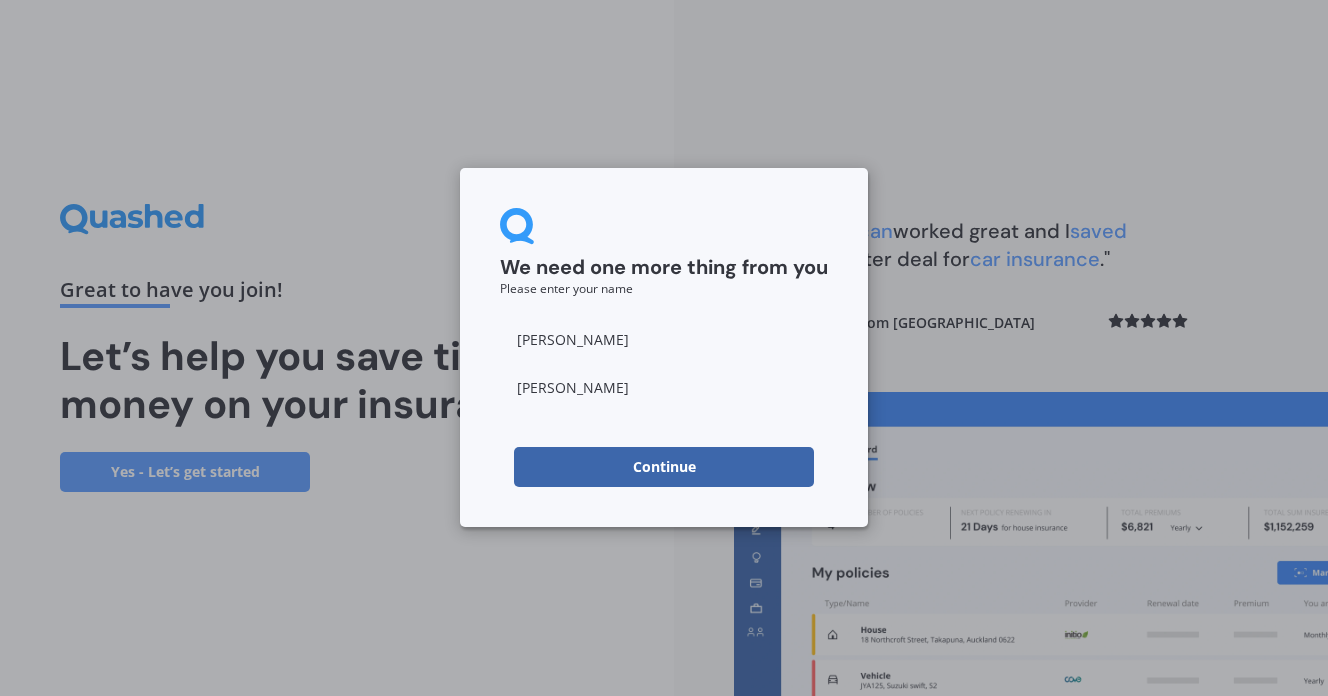 click on "Continue" at bounding box center (664, 467) 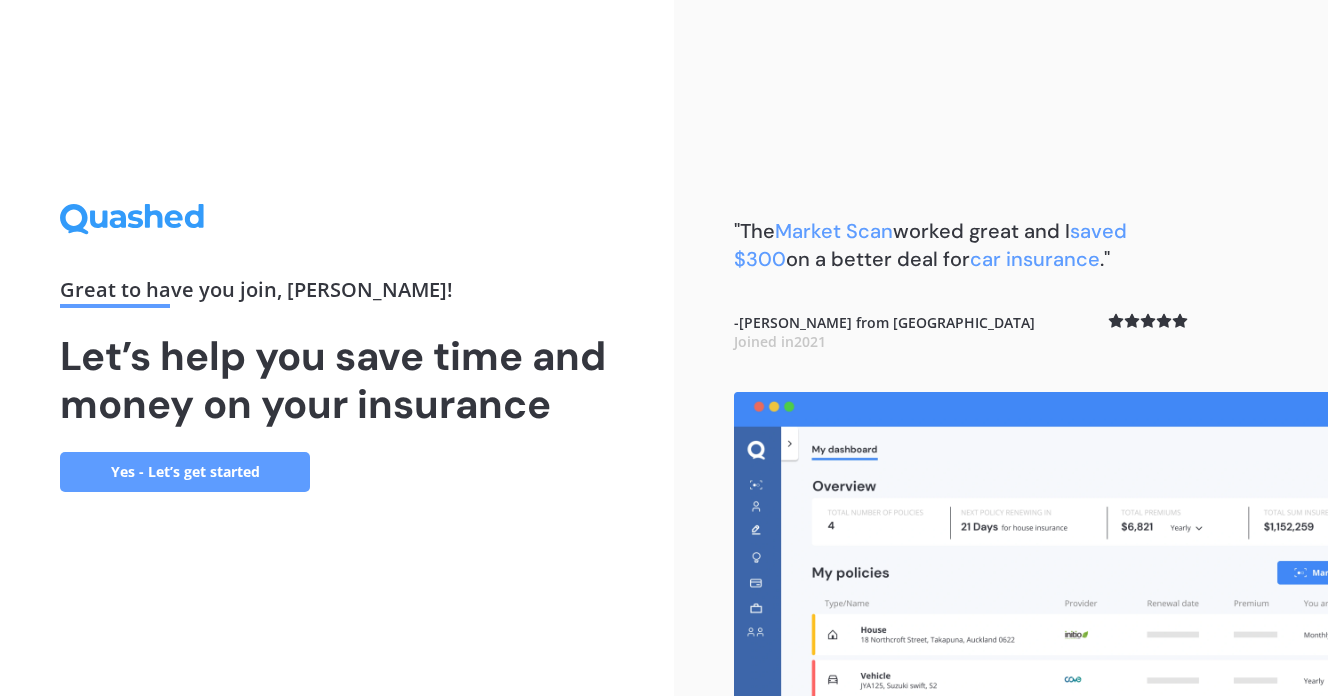 click on "Yes - Let’s get started" at bounding box center [185, 472] 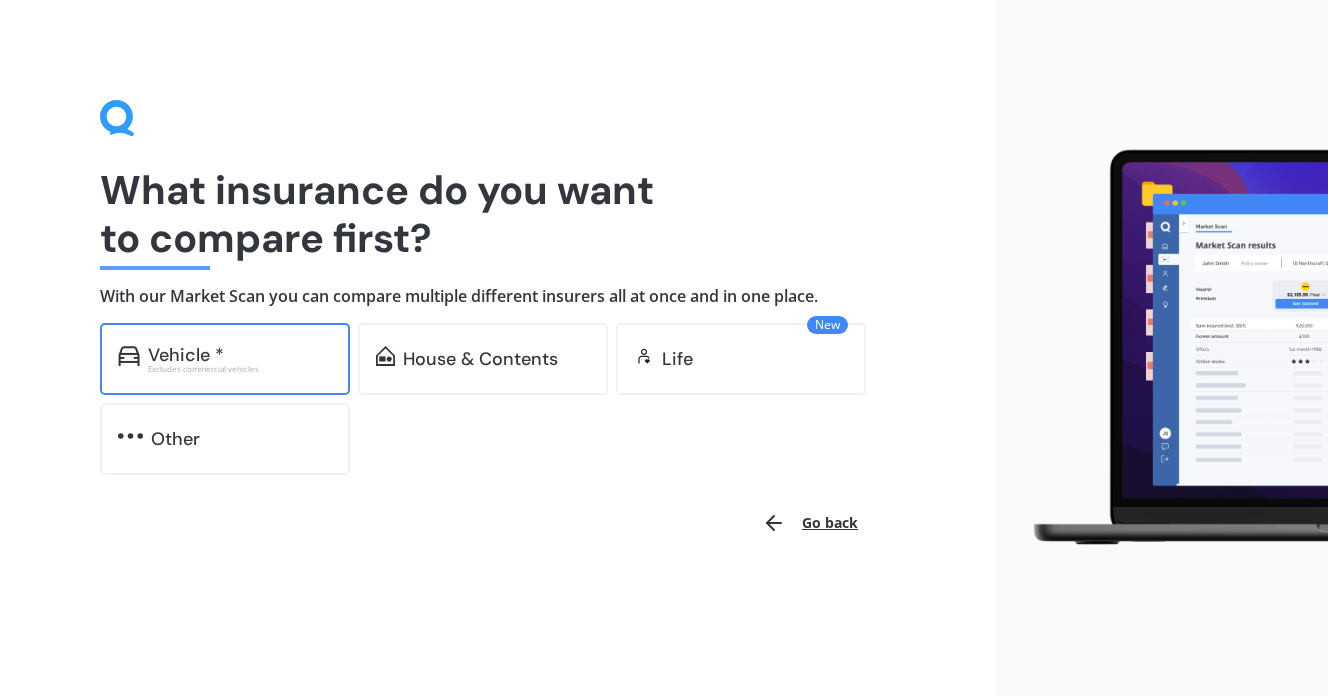click on "Excludes commercial vehicles" at bounding box center (240, 369) 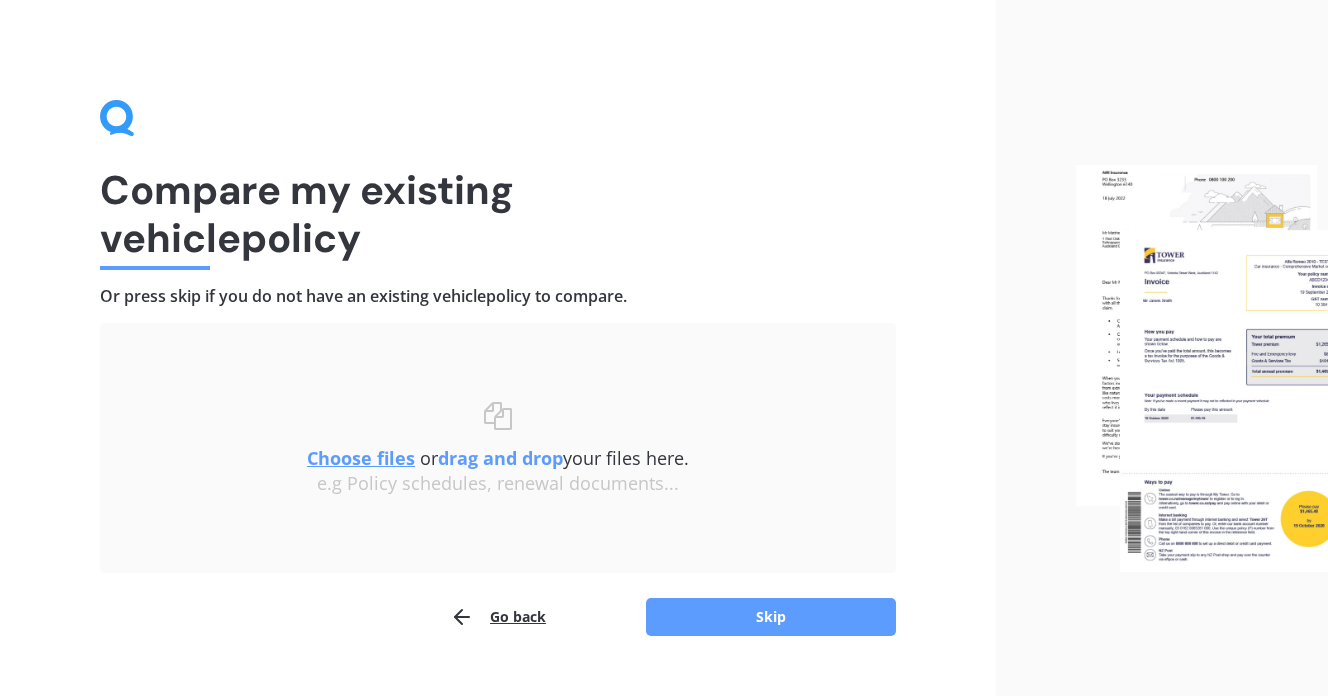 scroll, scrollTop: 40, scrollLeft: 0, axis: vertical 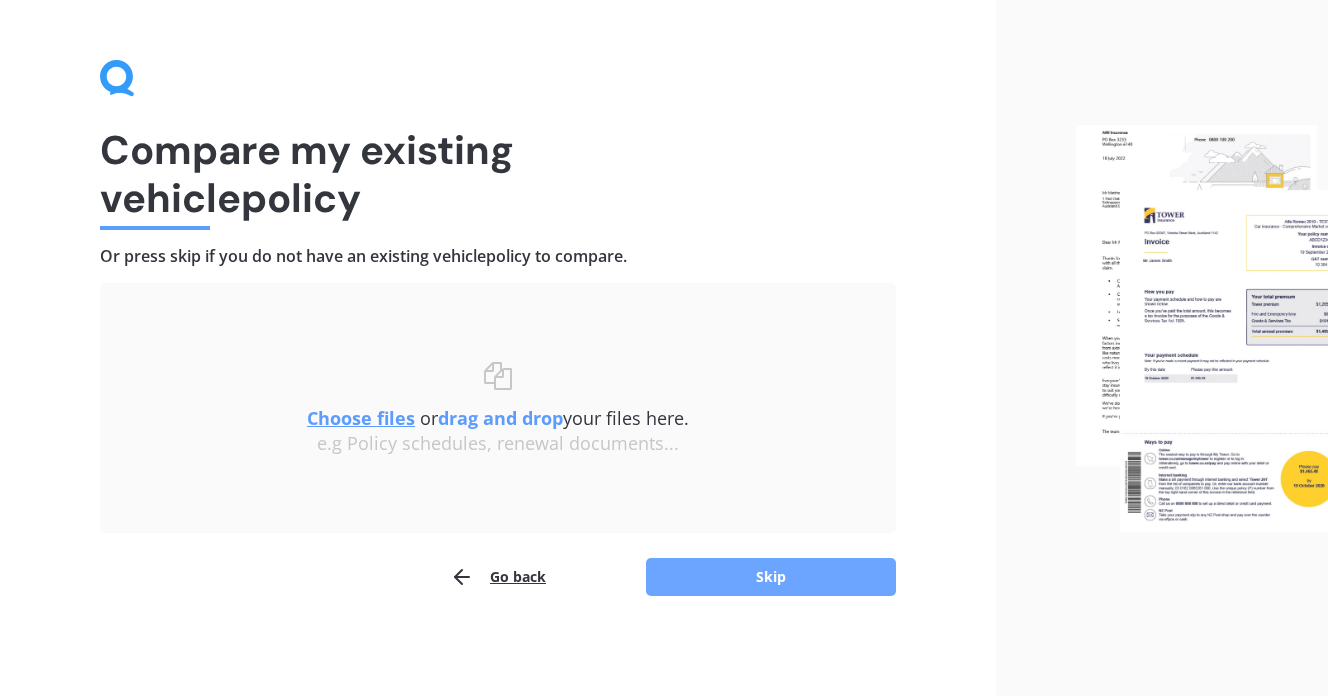 click on "Skip" at bounding box center (771, 577) 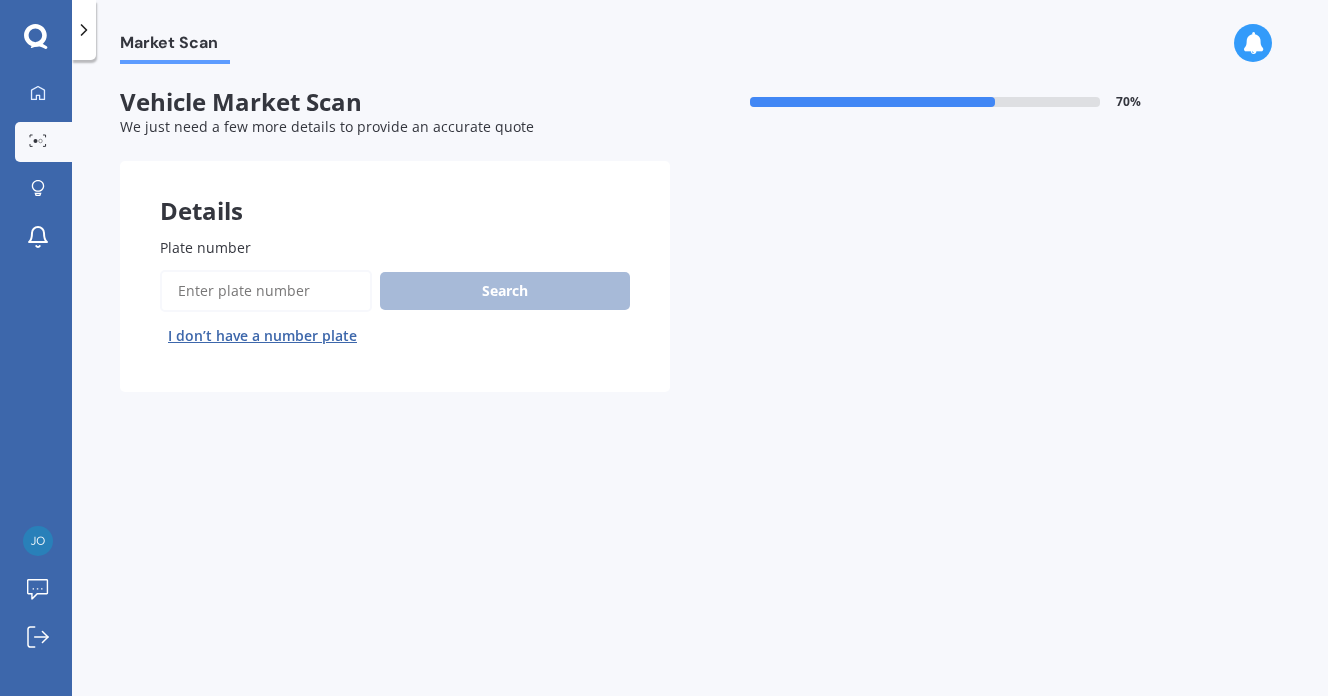 click on "Plate number" at bounding box center (266, 291) 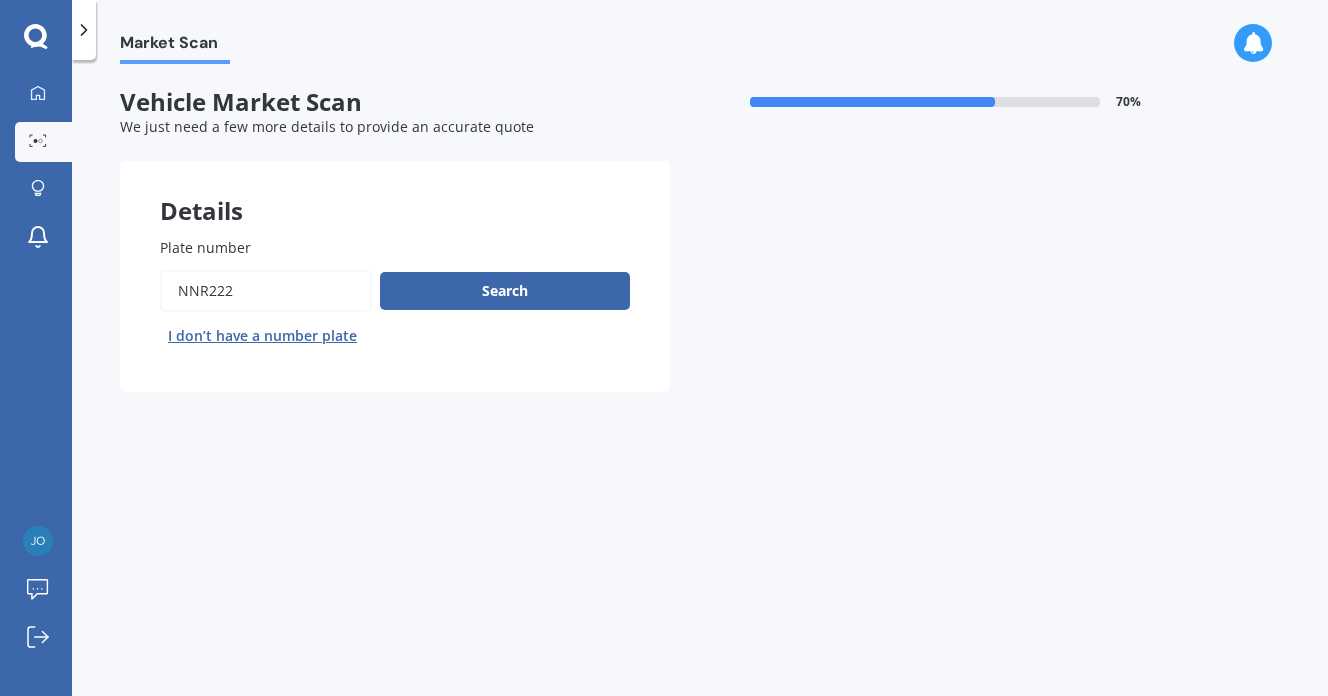 type on "NNR222" 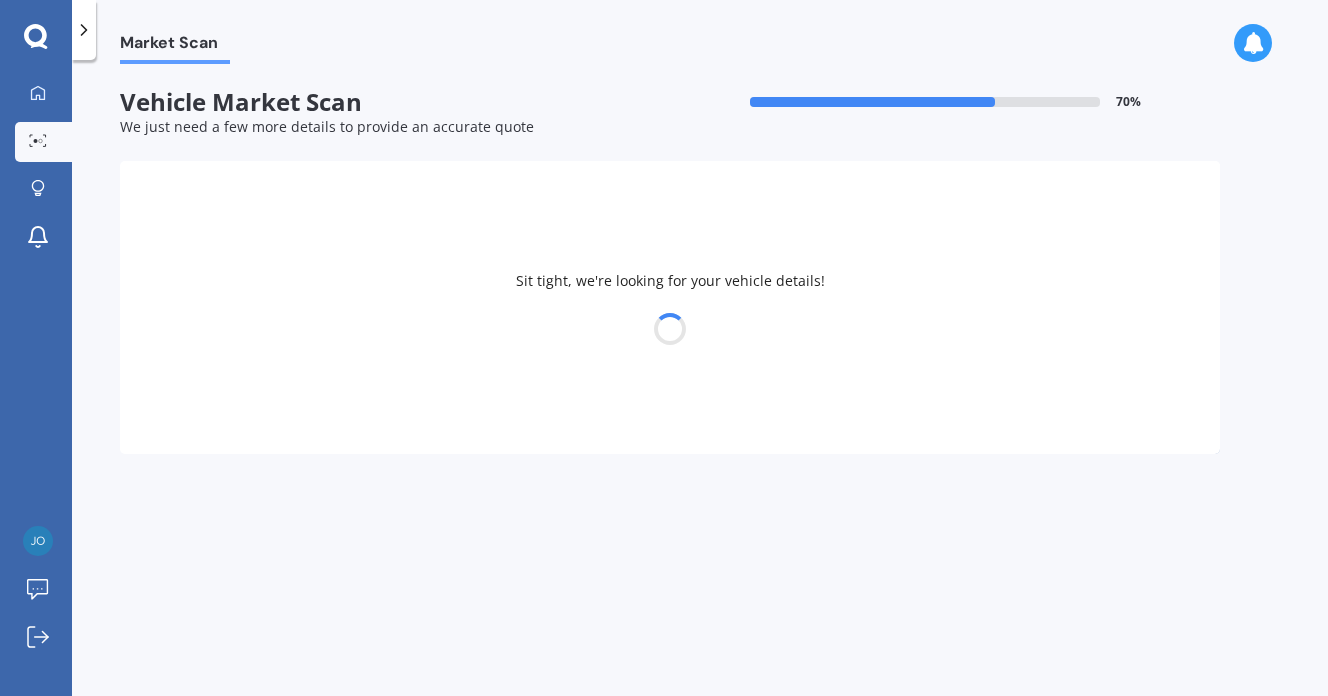 select on "SUBARU" 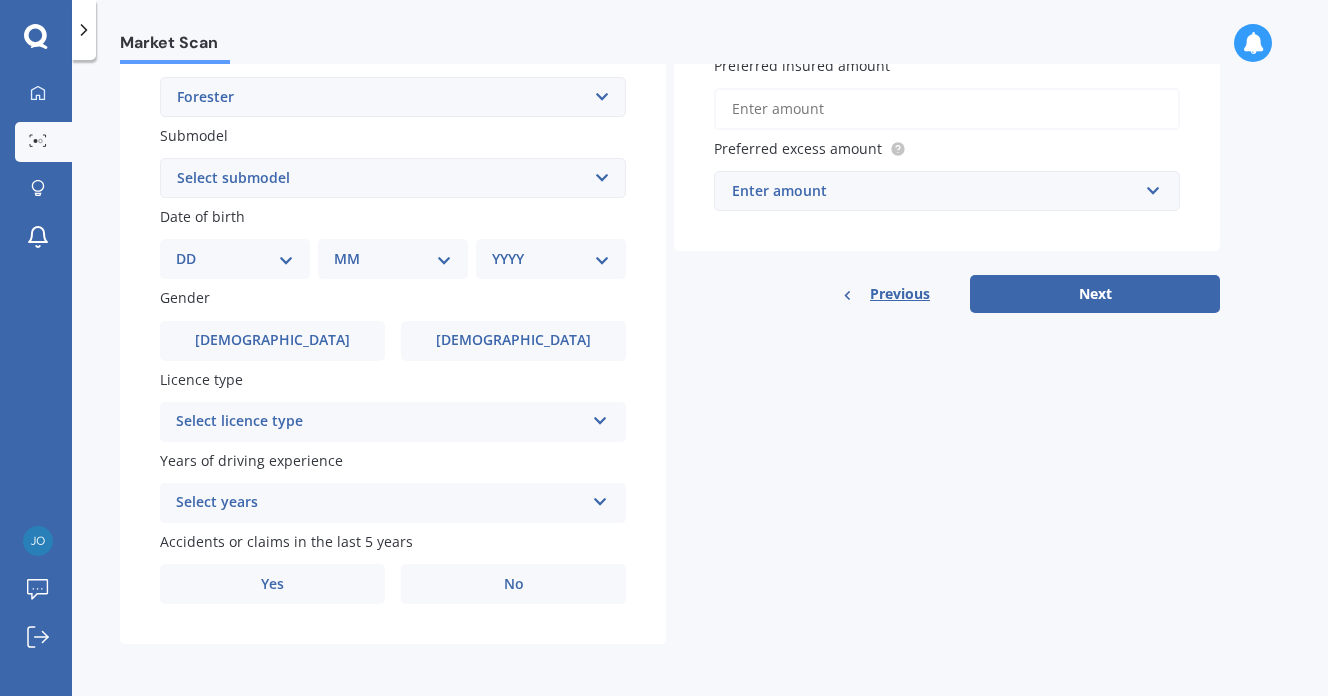 scroll, scrollTop: 364, scrollLeft: 0, axis: vertical 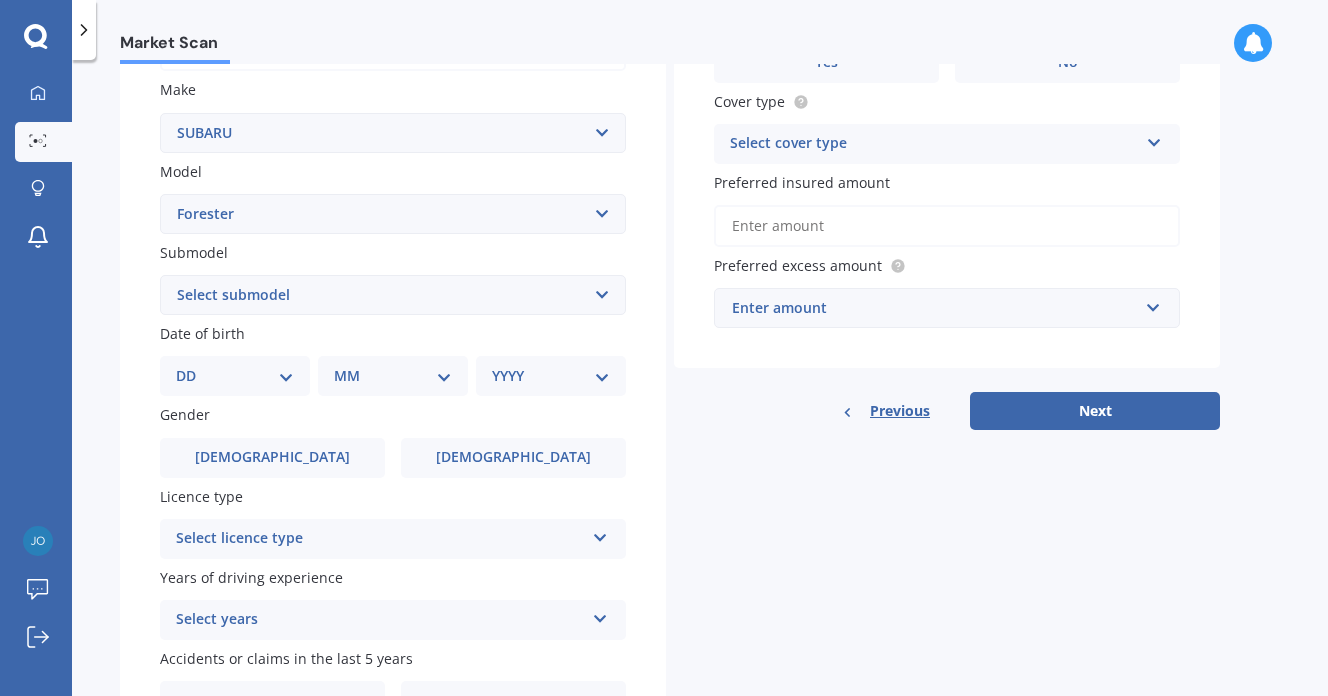 click on "DD 01 02 03 04 05 06 07 08 09 10 11 12 13 14 15 16 17 18 19 20 21 22 23 24 25 26 27 28 29 30 31" at bounding box center (235, 376) 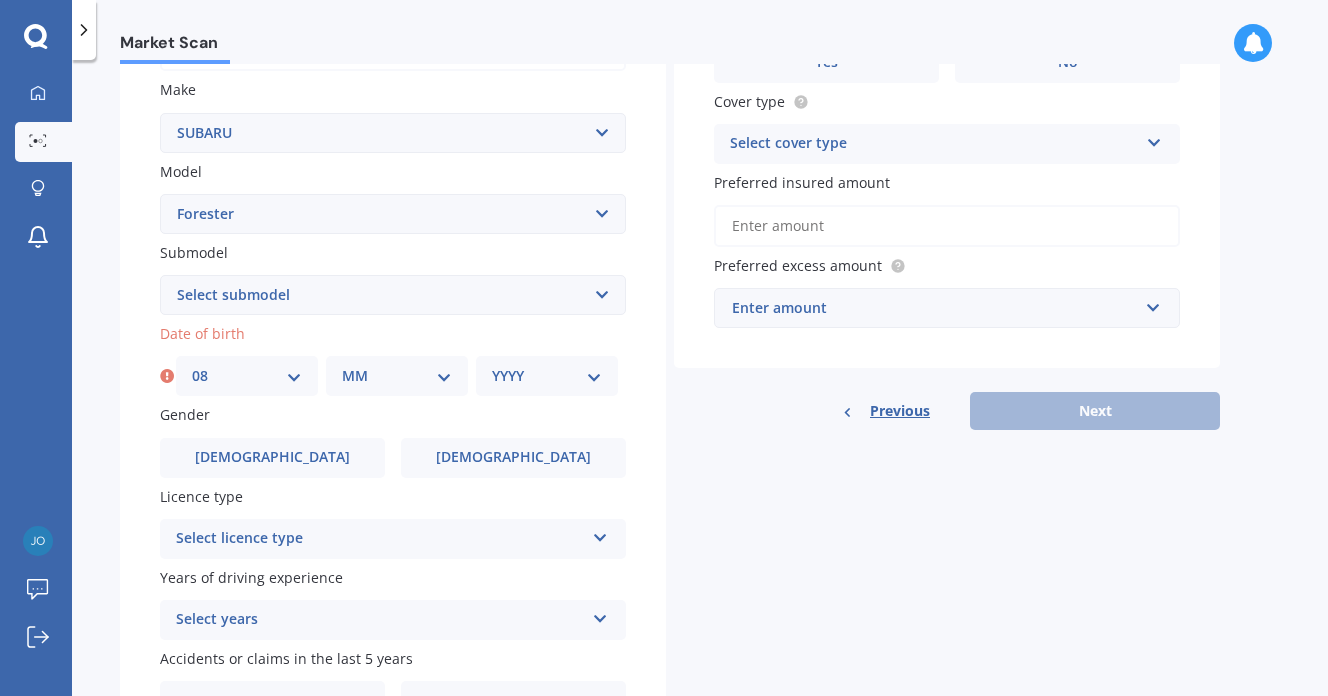 click on "Plate number Search I don’t have a number plate Year [DATE] Make Select make AC ALFA ROMEO ASTON [PERSON_NAME] AUDI AUSTIN BEDFORD Bentley BMW BYD CADILLAC CAN-AM CHERY CHEVROLET CHRYSLER Citroen CRUISEAIR CUPRA DAEWOO DAIHATSU DAIMLER DAMON DIAHATSU DODGE EXOCET FACTORY FIVE FERRARI FIAT Fiord FLEETWOOD FORD FOTON FRASER GEELY GENESIS GEORGIE BOY GMC GREAT WALL GWM [PERSON_NAME] HINO [PERSON_NAME] HOLIDAY RAMBLER HONDA HUMMER HYUNDAI INFINITI ISUZU IVECO JAC JAECOO JAGUAR JEEP KGM KIA LADA LAMBORGHINI LANCIA LANDROVER LDV LEXUS LINCOLN LOTUS LUNAR M.G M.G. MAHINDRA MASERATI MAZDA MCLAREN MERCEDES AMG Mercedes Benz MERCEDES-AMG MERCURY MINI MITSUBISHI [PERSON_NAME] NEWMAR NISSAN OMODA OPEL OXFORD PEUGEOT Plymouth Polestar PONTIAC PORSCHE PROTON RAM Range Rover Rayne RENAULT ROLLS ROYCE ROVER SAAB SATURN SEAT SHELBY SKODA SMART SSANGYONG SUBARU SUZUKI TATA TESLA TIFFIN Toyota TRIUMPH TVR Vauxhall VOLKSWAGEN VOLVO WESTFIELD WINNEBAGO ZX Model Select model BRZ Crosstrek Dex Exiga Forester Impreza Justy Legacy [PERSON_NAME] R2" at bounding box center (393, 297) 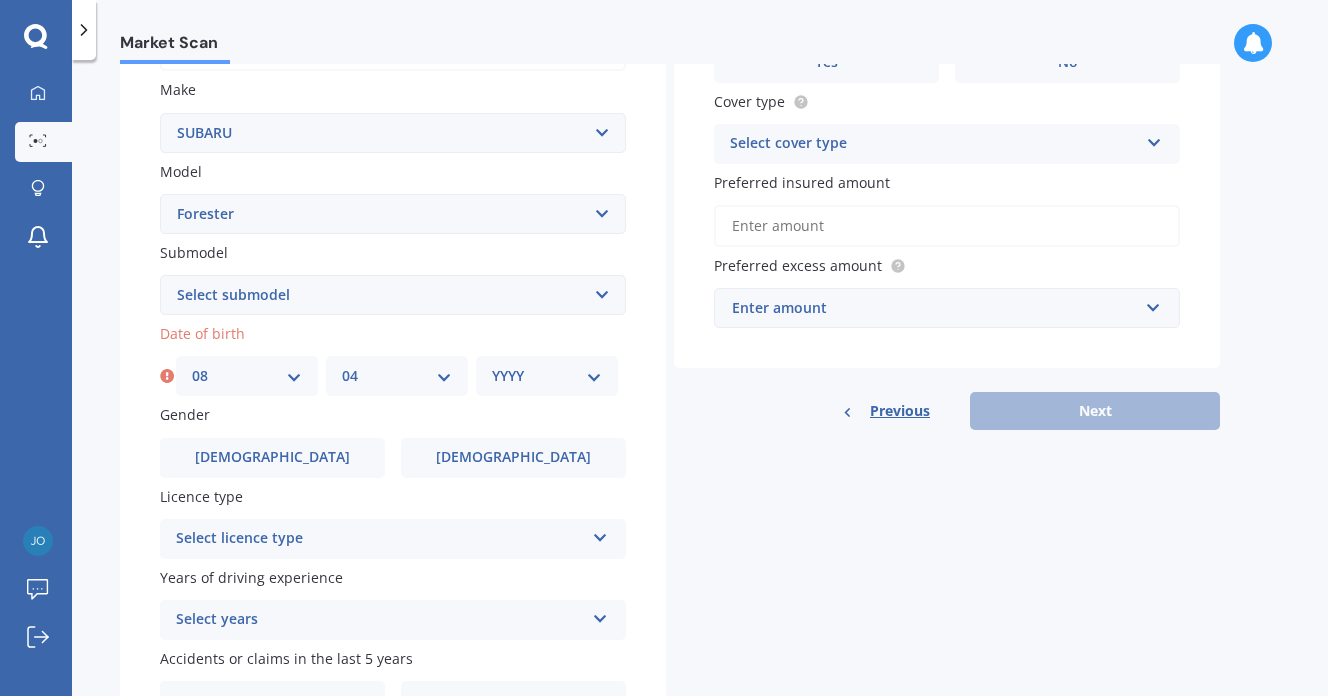 click on "YYYY 2025 2024 2023 2022 2021 2020 2019 2018 2017 2016 2015 2014 2013 2012 2011 2010 2009 2008 2007 2006 2005 2004 2003 2002 2001 2000 1999 1998 1997 1996 1995 1994 1993 1992 1991 1990 1989 1988 1987 1986 1985 1984 1983 1982 1981 1980 1979 1978 1977 1976 1975 1974 1973 1972 1971 1970 1969 1968 1967 1966 1965 1964 1963 1962 1961 1960 1959 1958 1957 1956 1955 1954 1953 1952 1951 1950 1949 1948 1947 1946 1945 1944 1943 1942 1941 1940 1939 1938 1937 1936 1935 1934 1933 1932 1931 1930 1929 1928 1927 1926" at bounding box center [547, 376] 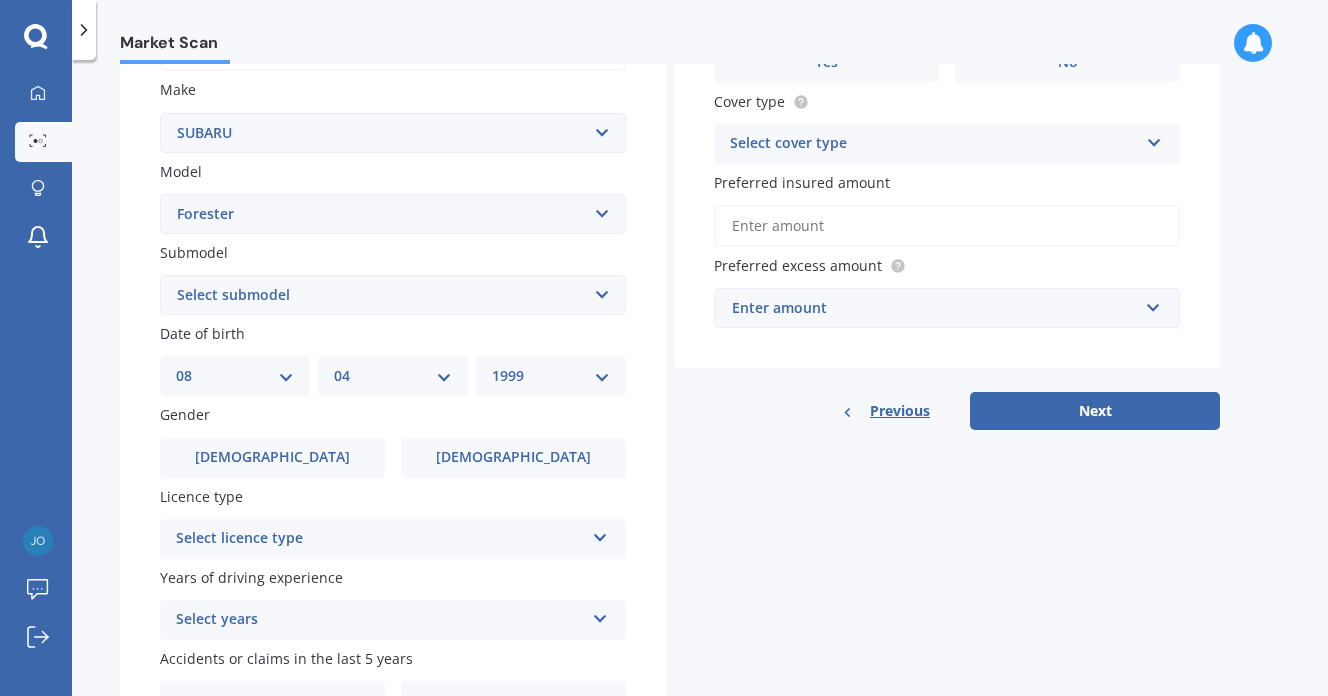scroll, scrollTop: 486, scrollLeft: 0, axis: vertical 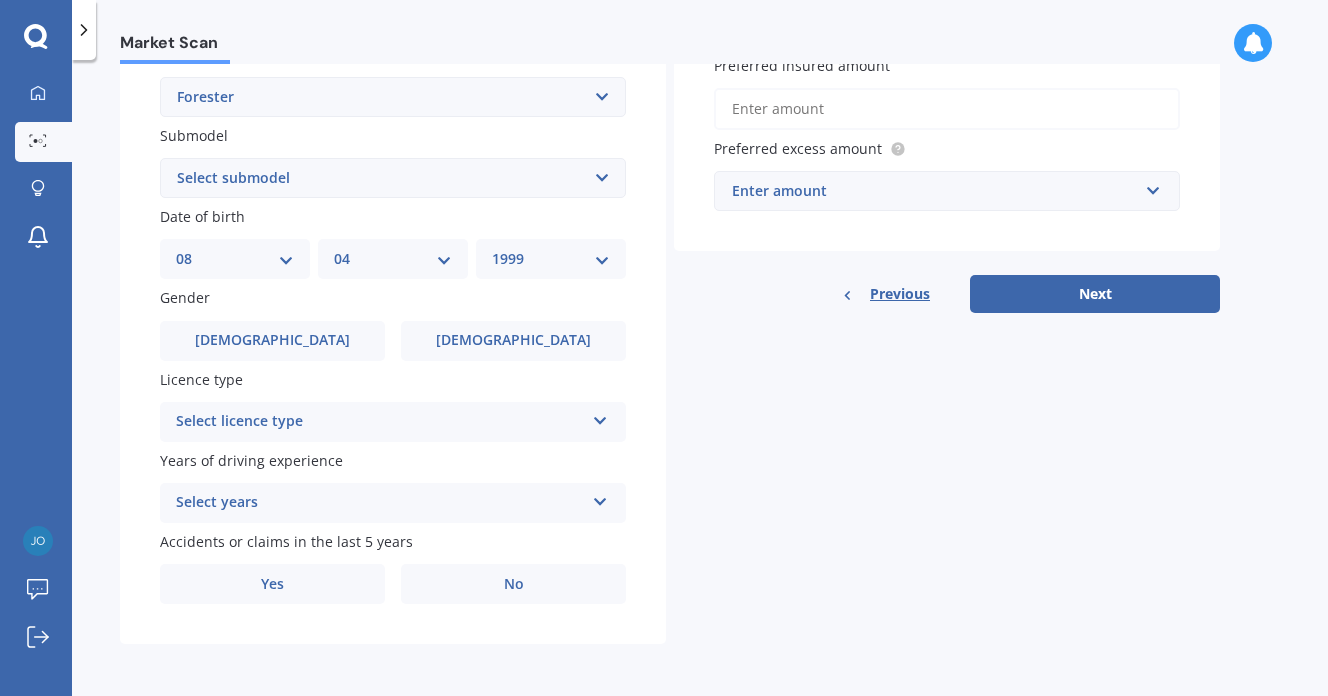 click on "Select licence type" at bounding box center [380, 422] 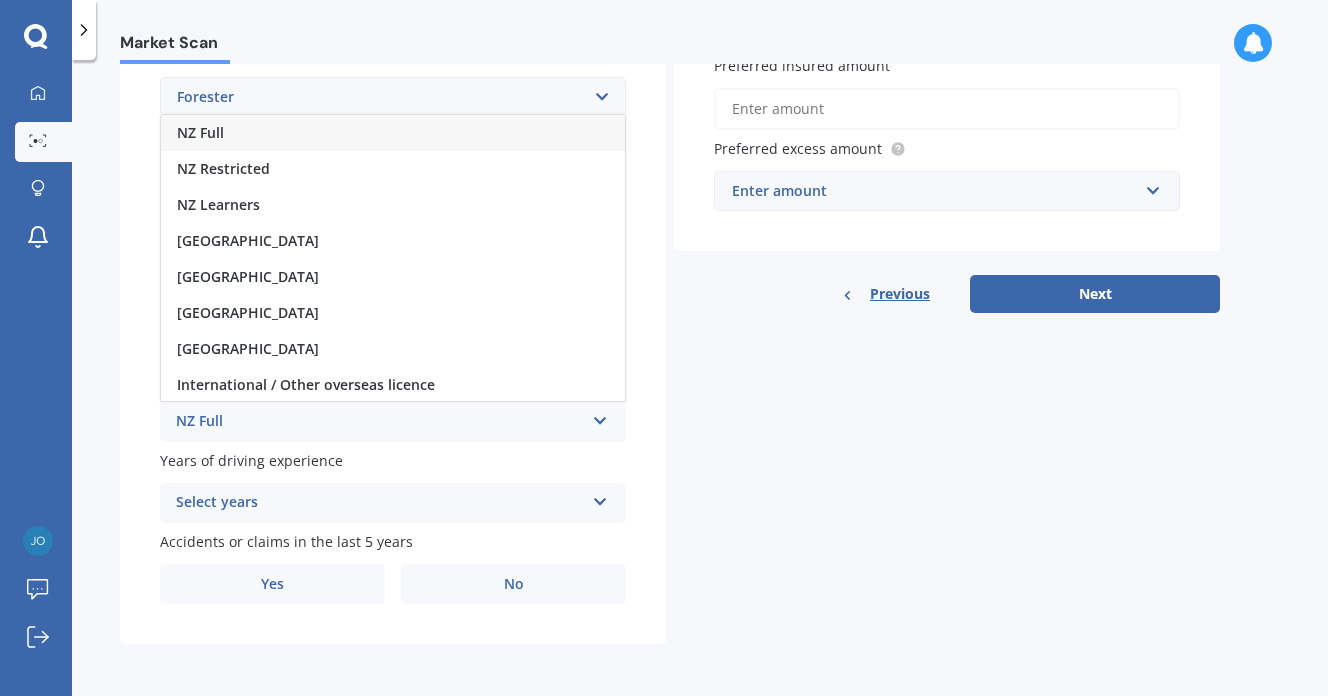 click on "NZ Full" at bounding box center [393, 133] 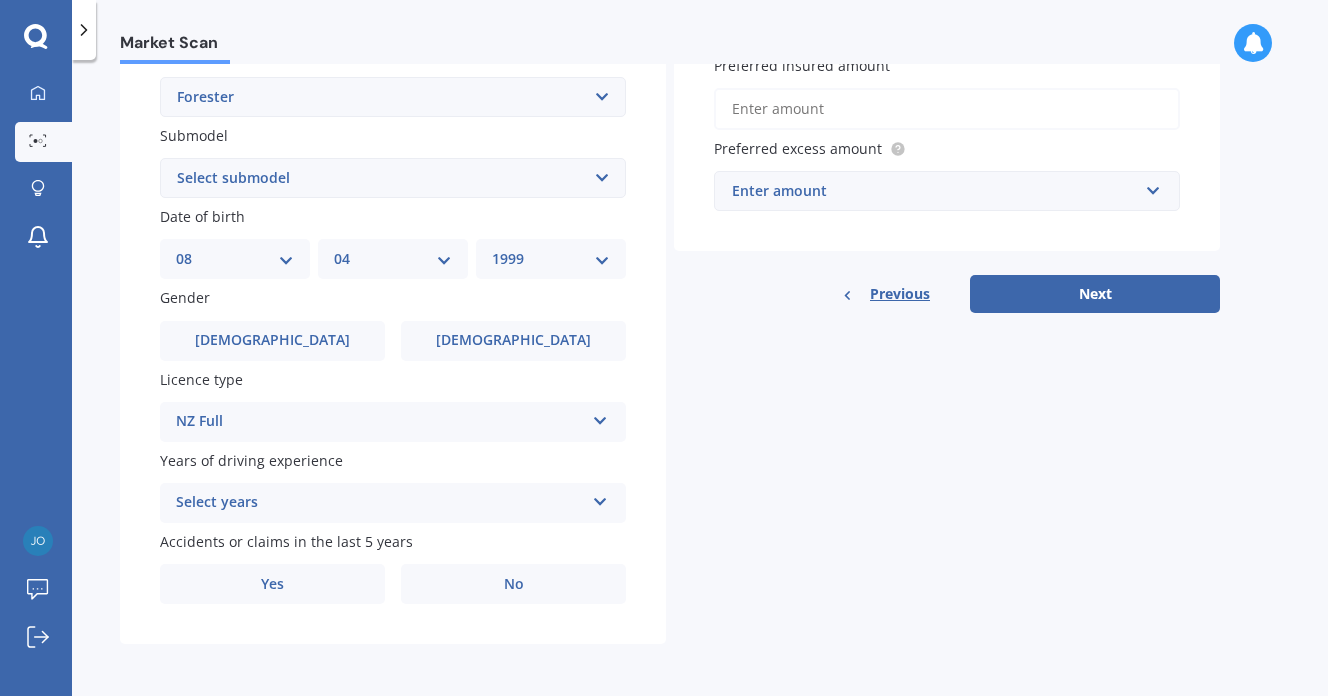 click on "Select years" at bounding box center [380, 503] 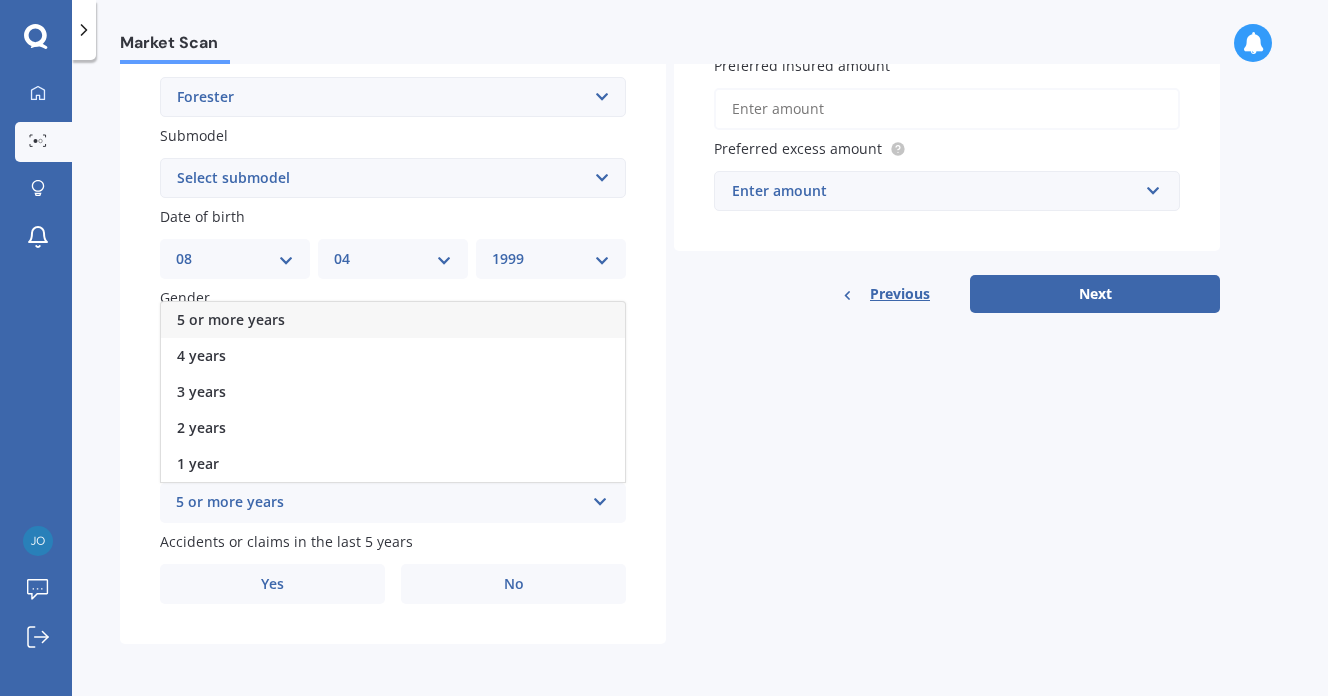 click on "5 or more years 4 years 3 years 2 years 1 year" at bounding box center (393, 392) 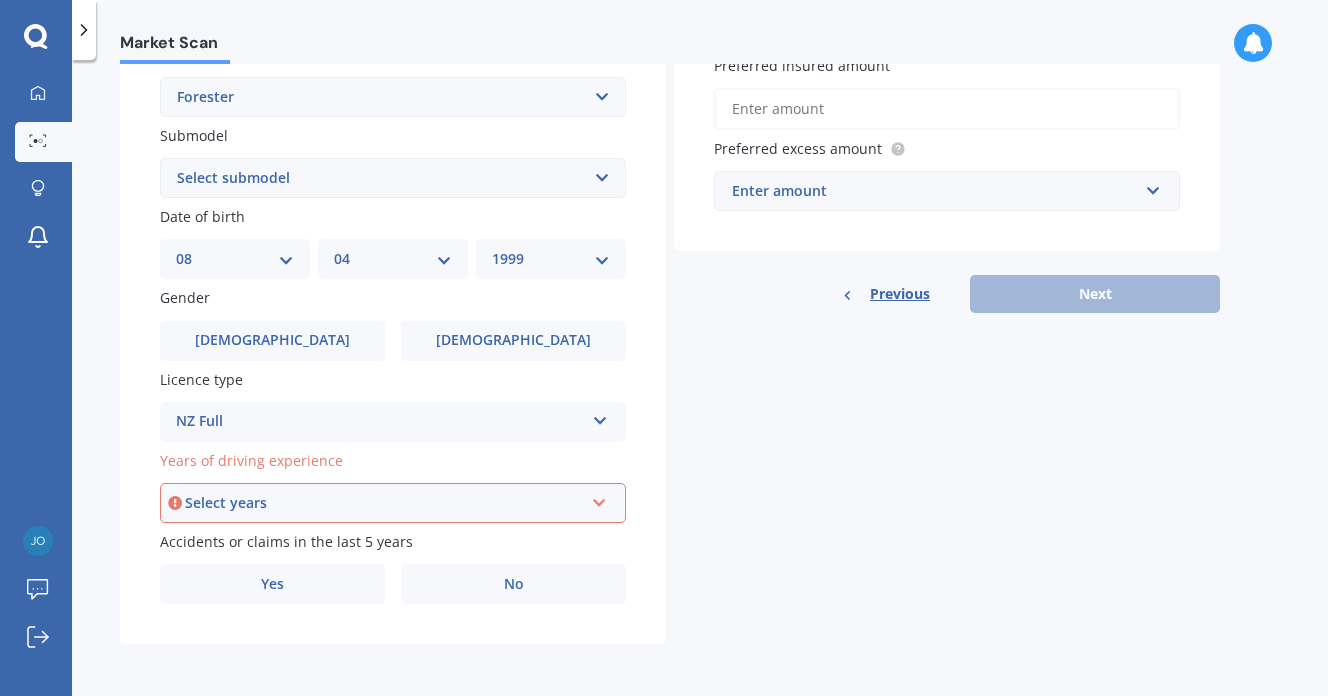 click on "Select years" at bounding box center [384, 503] 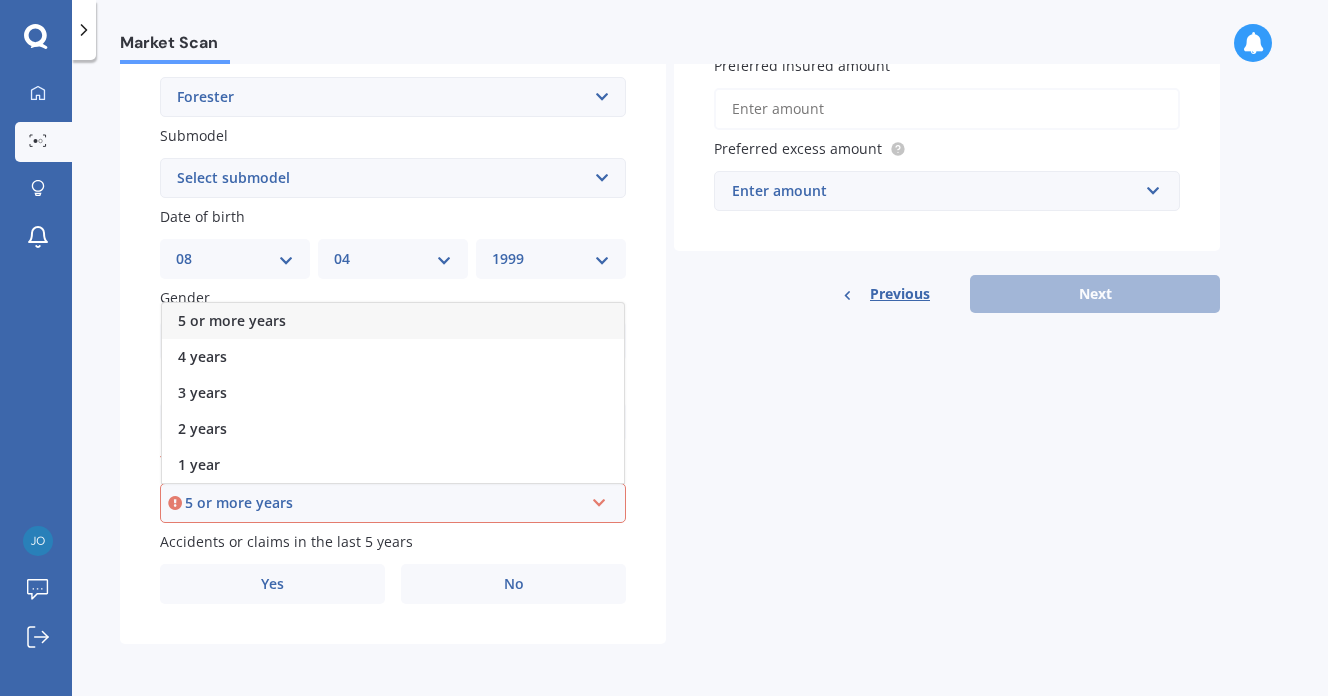 click on "5 or more years" at bounding box center (393, 321) 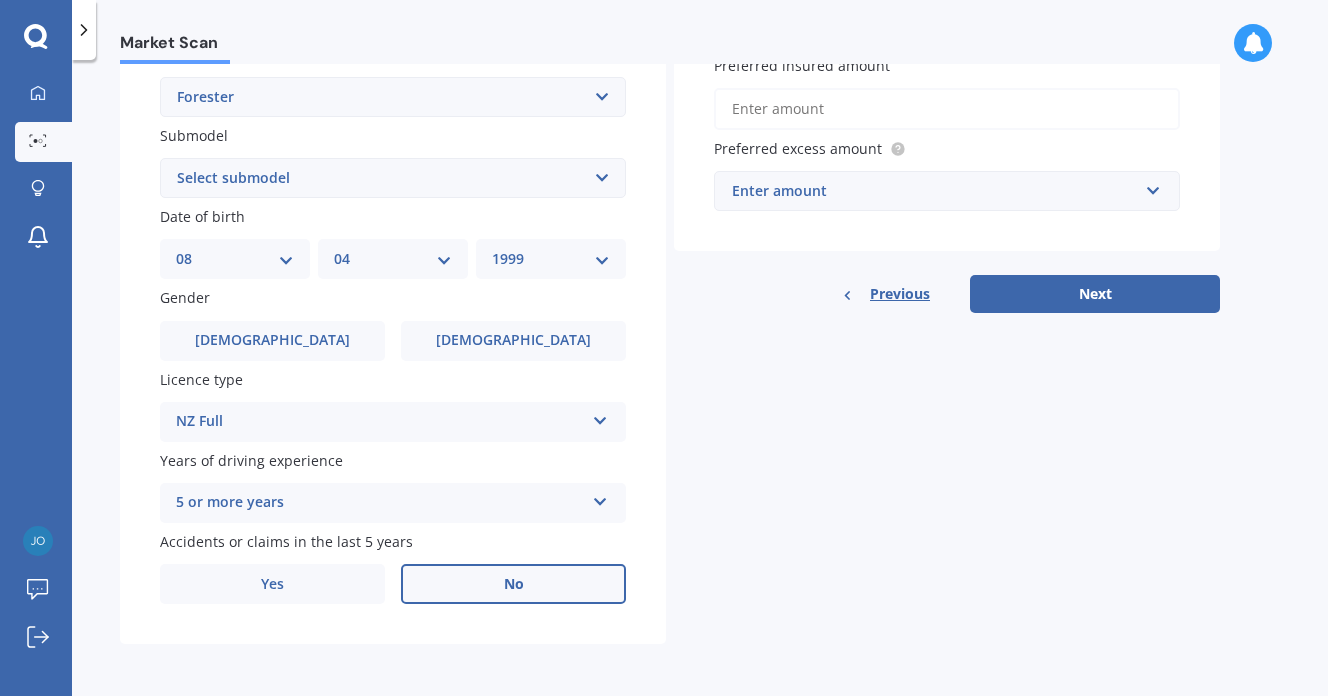 click on "No" at bounding box center (513, 584) 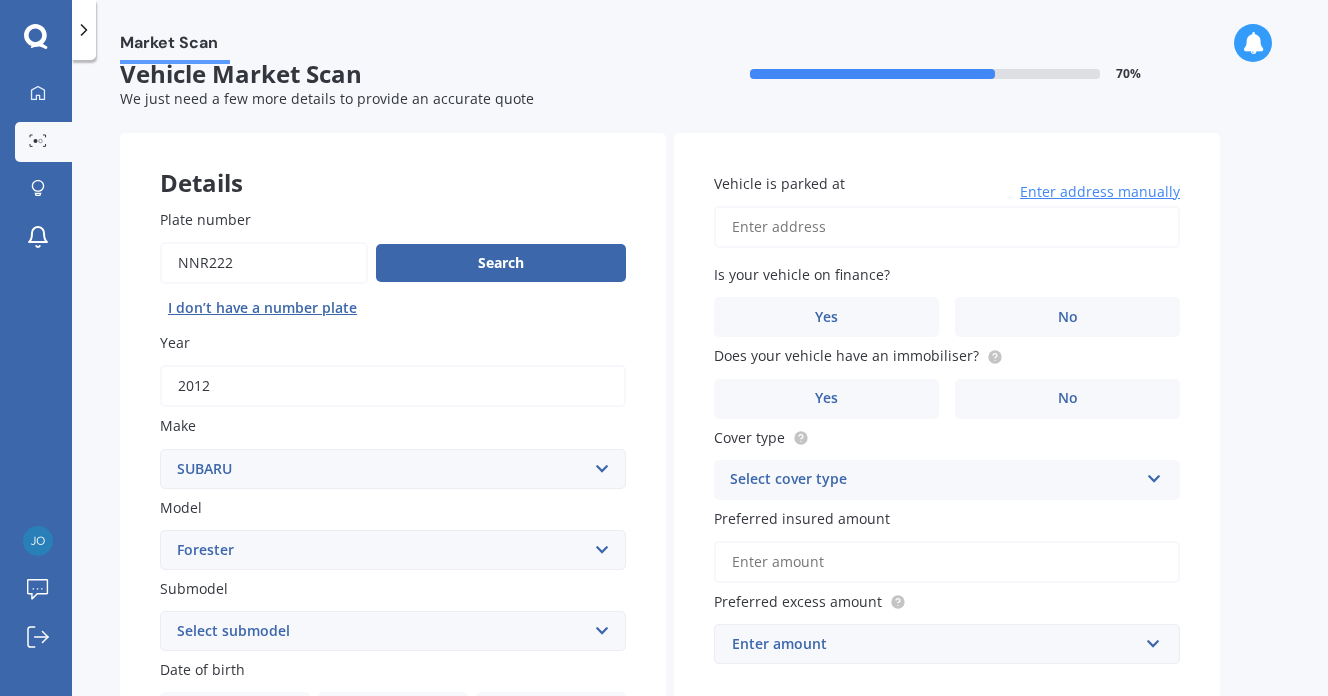 scroll, scrollTop: 0, scrollLeft: 0, axis: both 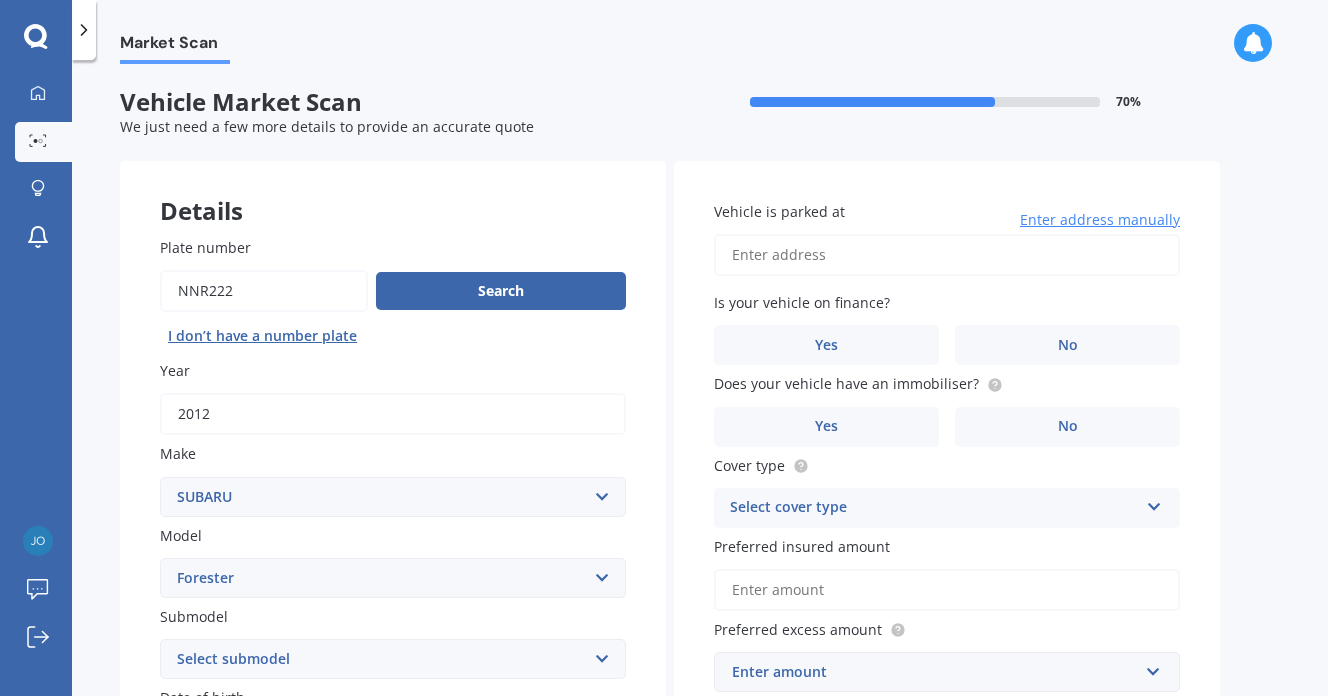 click on "Vehicle is parked at" at bounding box center (947, 255) 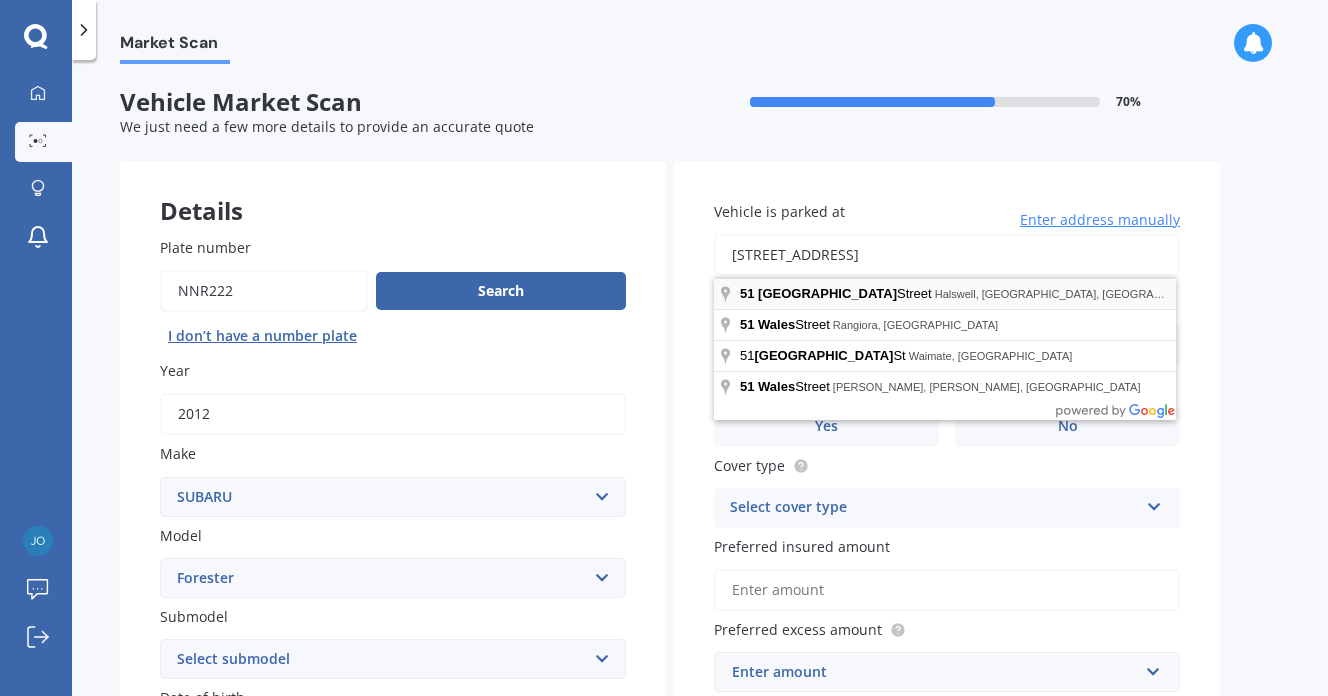 type on "[STREET_ADDRESS]" 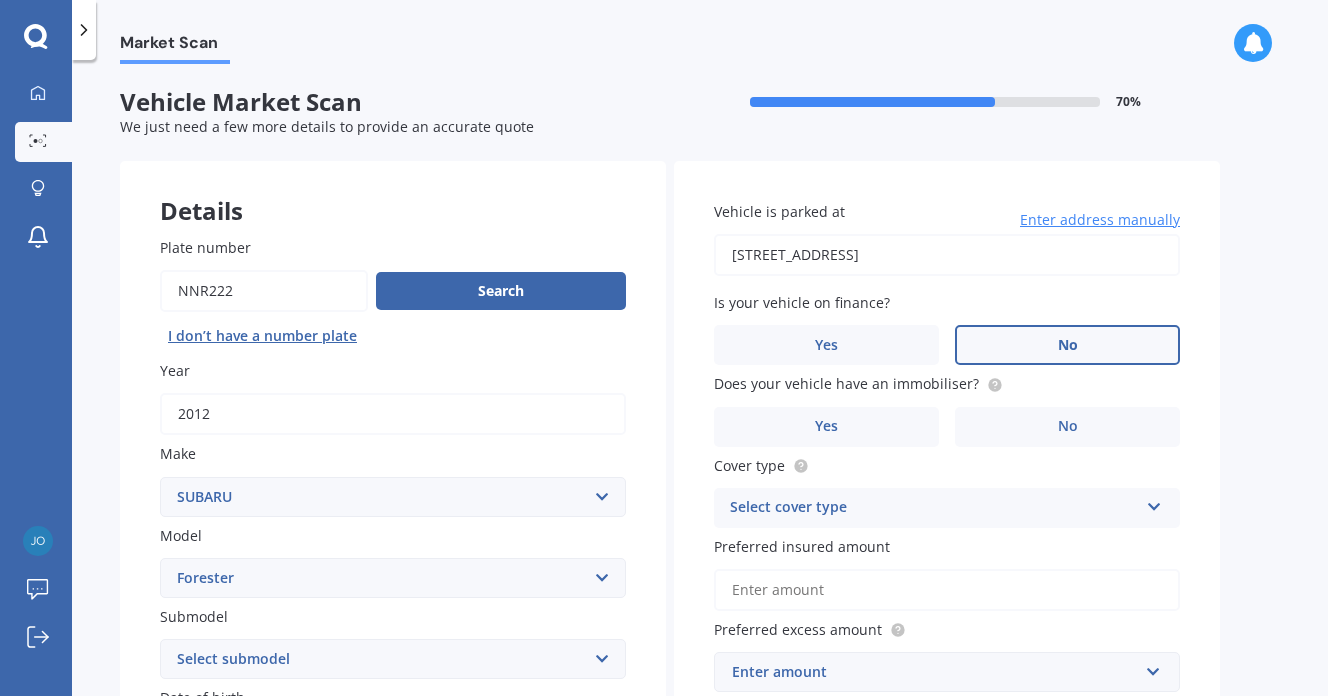 click on "No" at bounding box center (1067, 345) 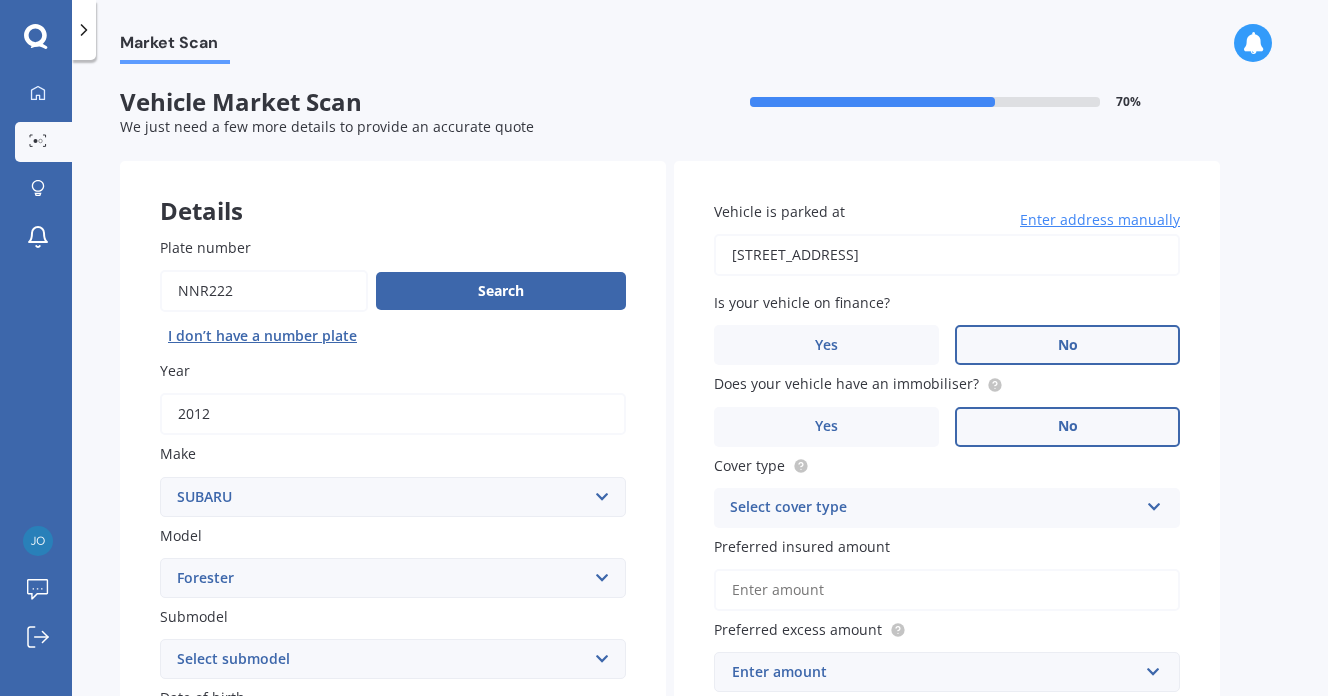 click on "No" at bounding box center (1067, 427) 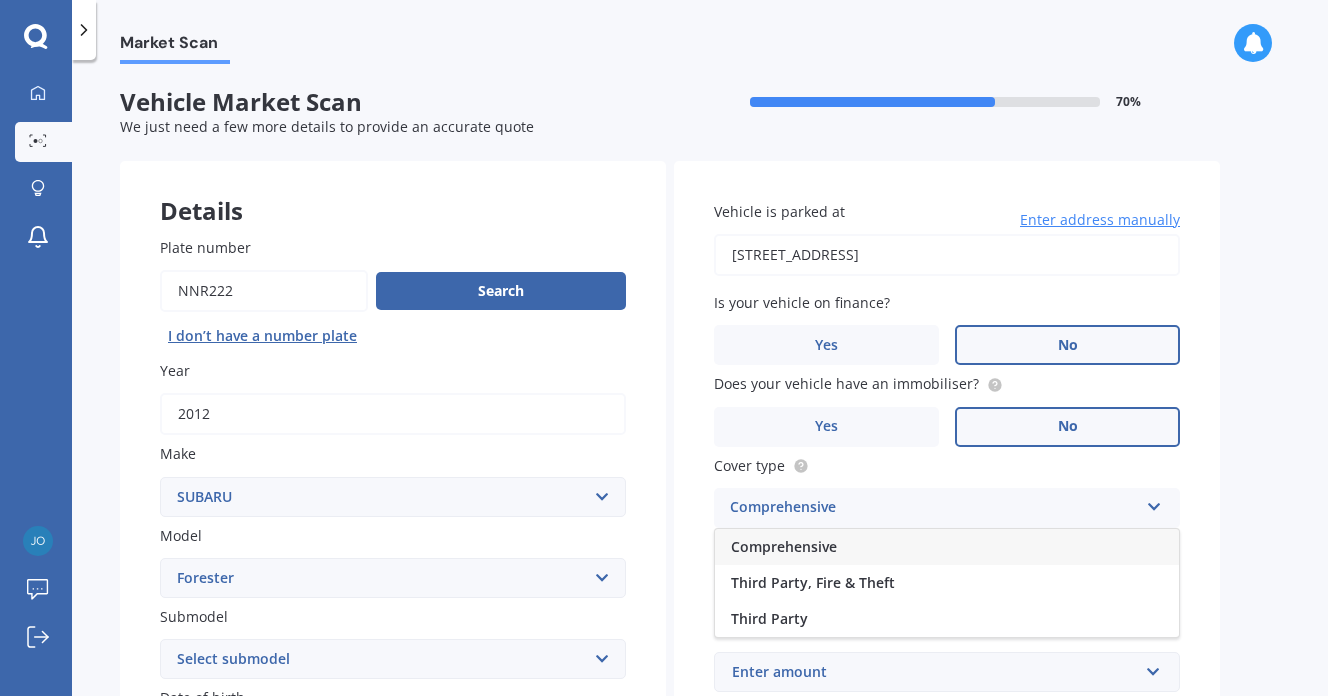 click on "Comprehensive" at bounding box center (947, 547) 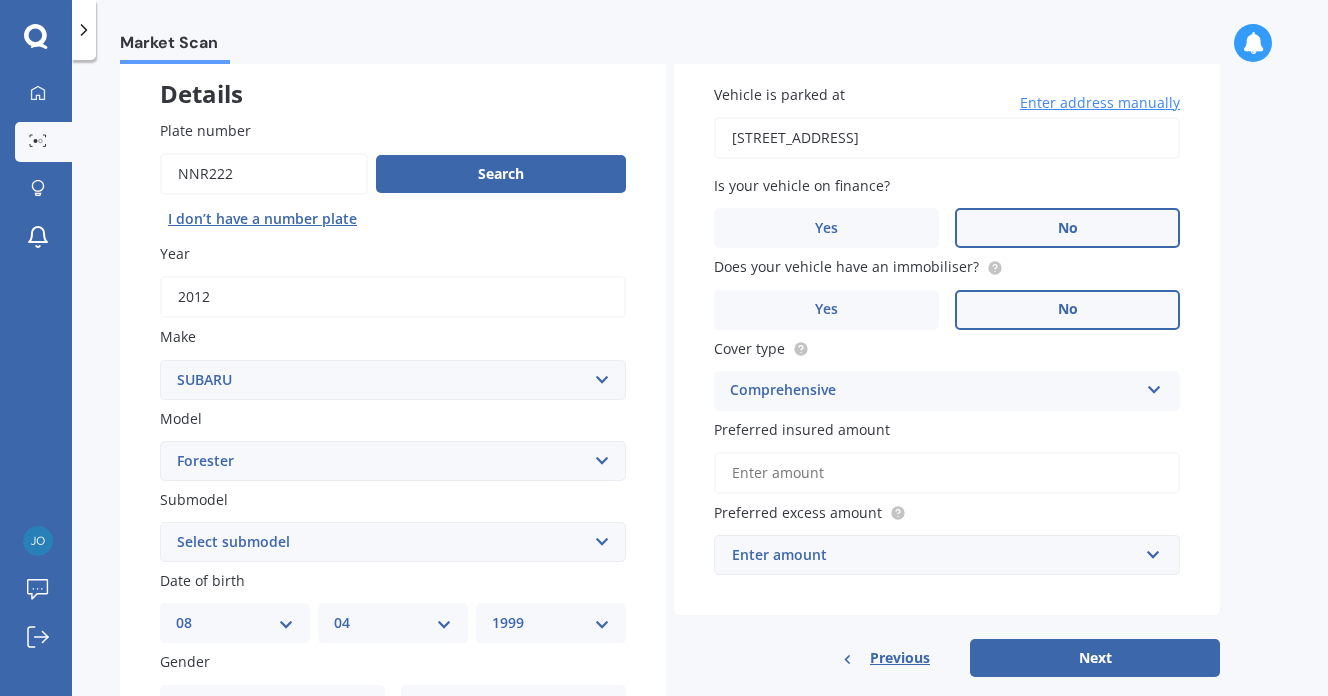 scroll, scrollTop: 133, scrollLeft: 0, axis: vertical 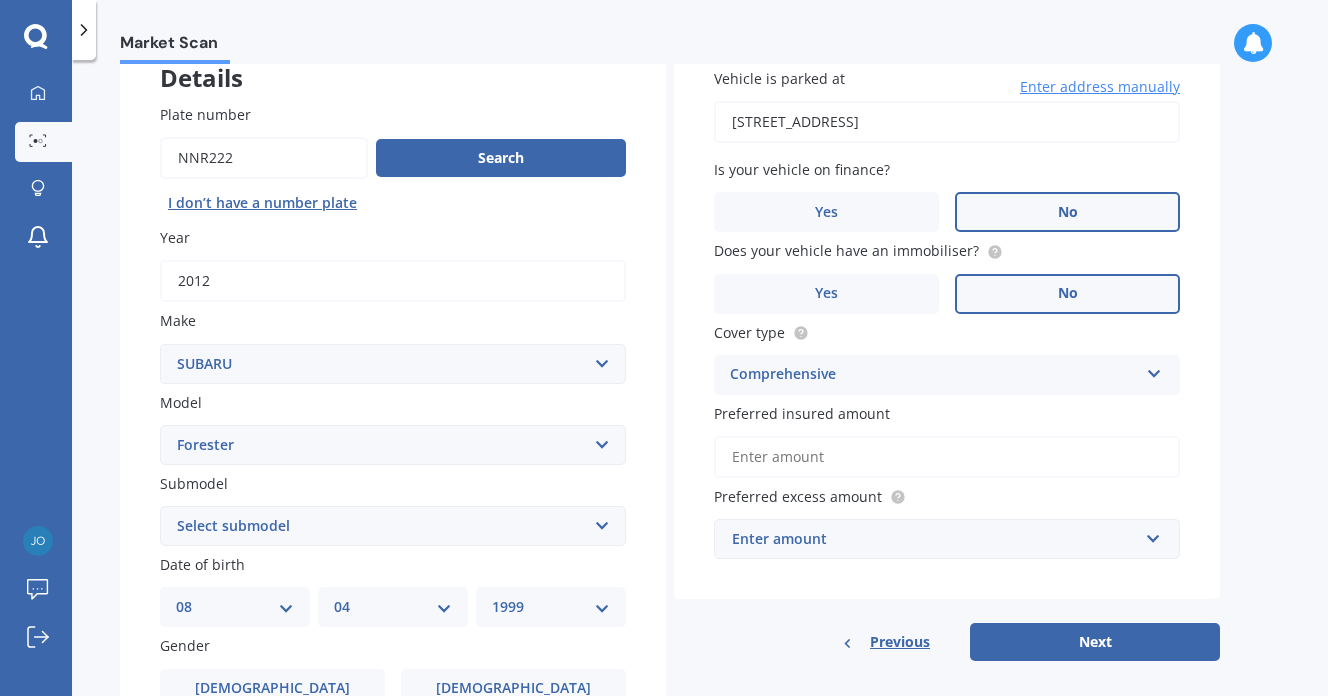 click on "Preferred insured amount" at bounding box center [947, 457] 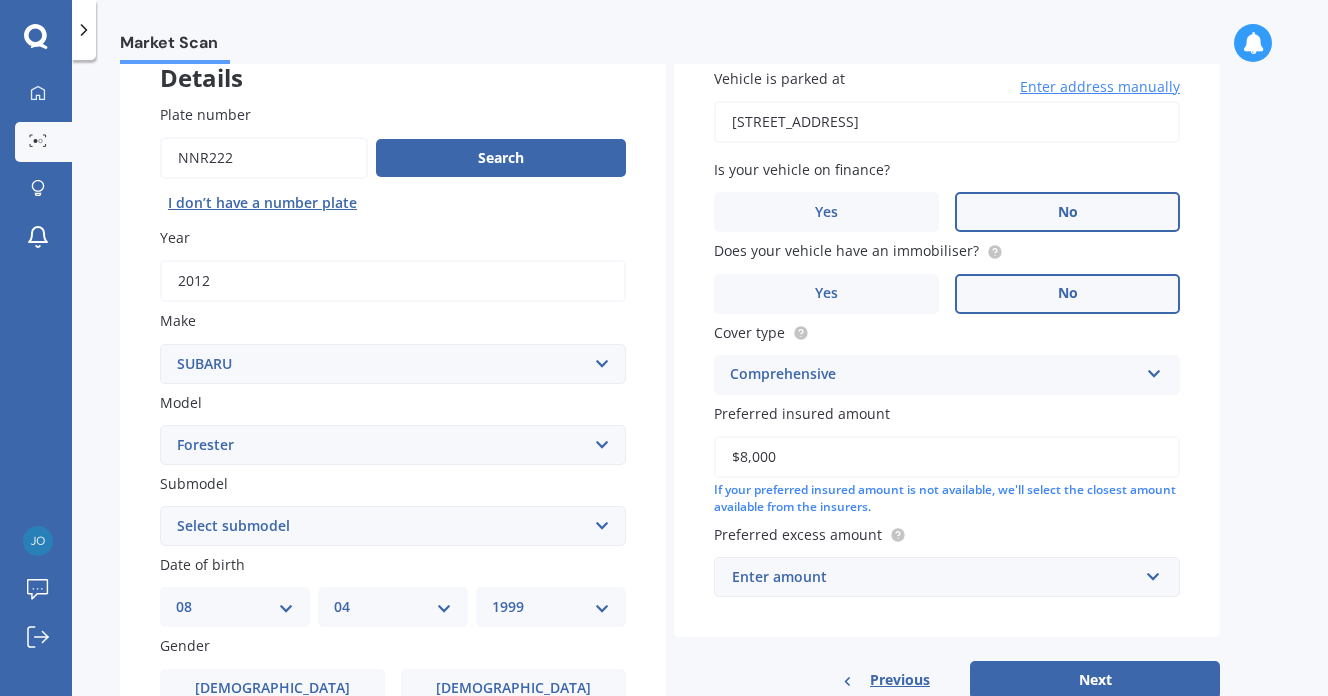 scroll, scrollTop: 243, scrollLeft: 0, axis: vertical 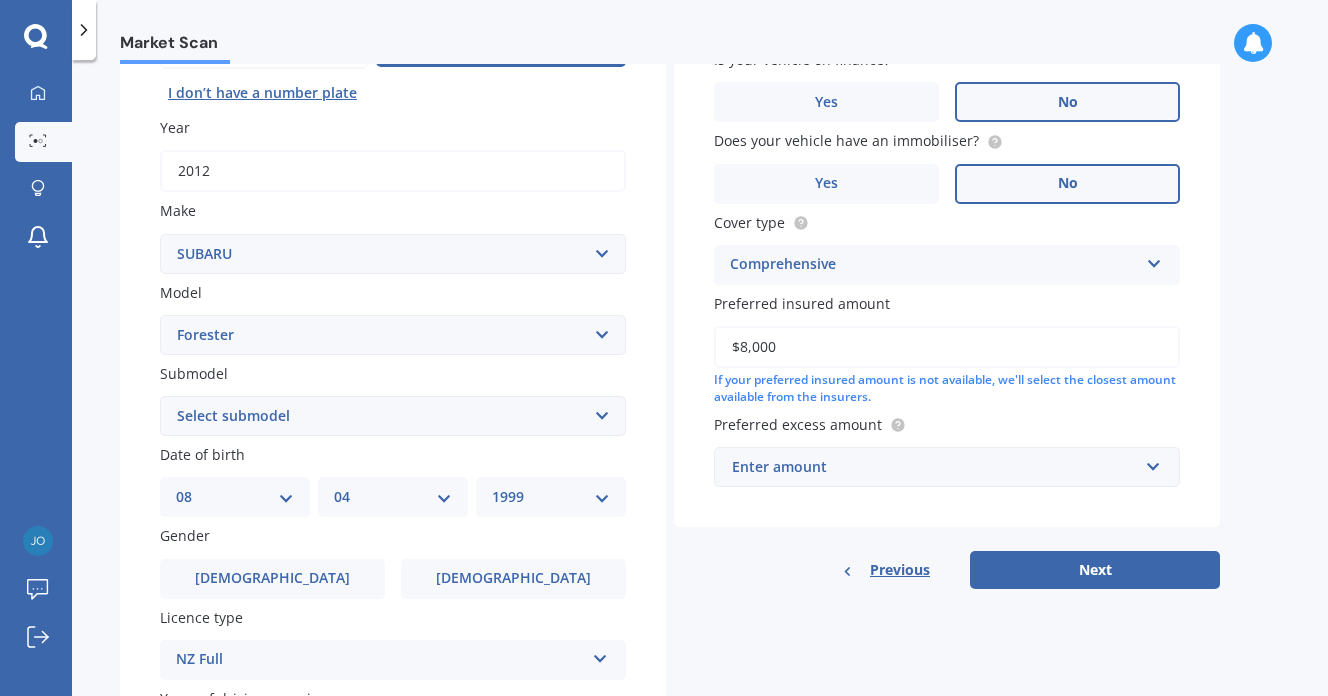type on "$8,000" 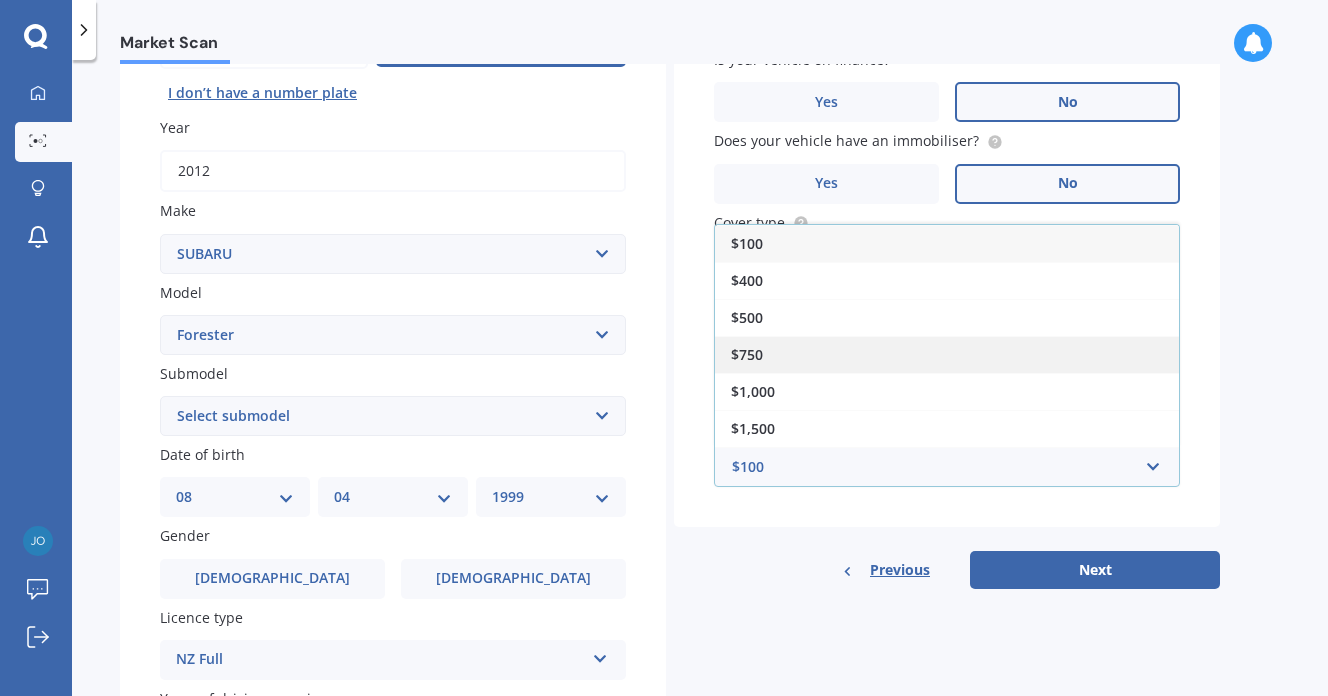 click on "$750" at bounding box center [947, 354] 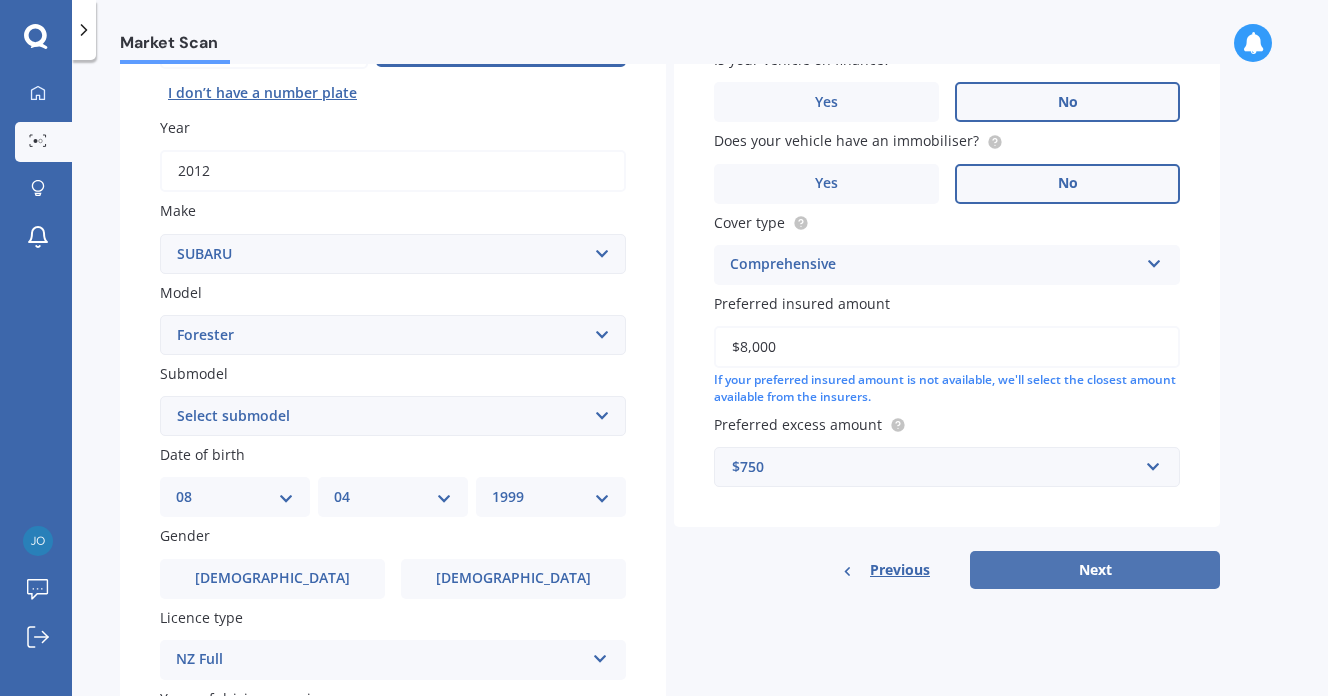 click on "Next" at bounding box center (1095, 570) 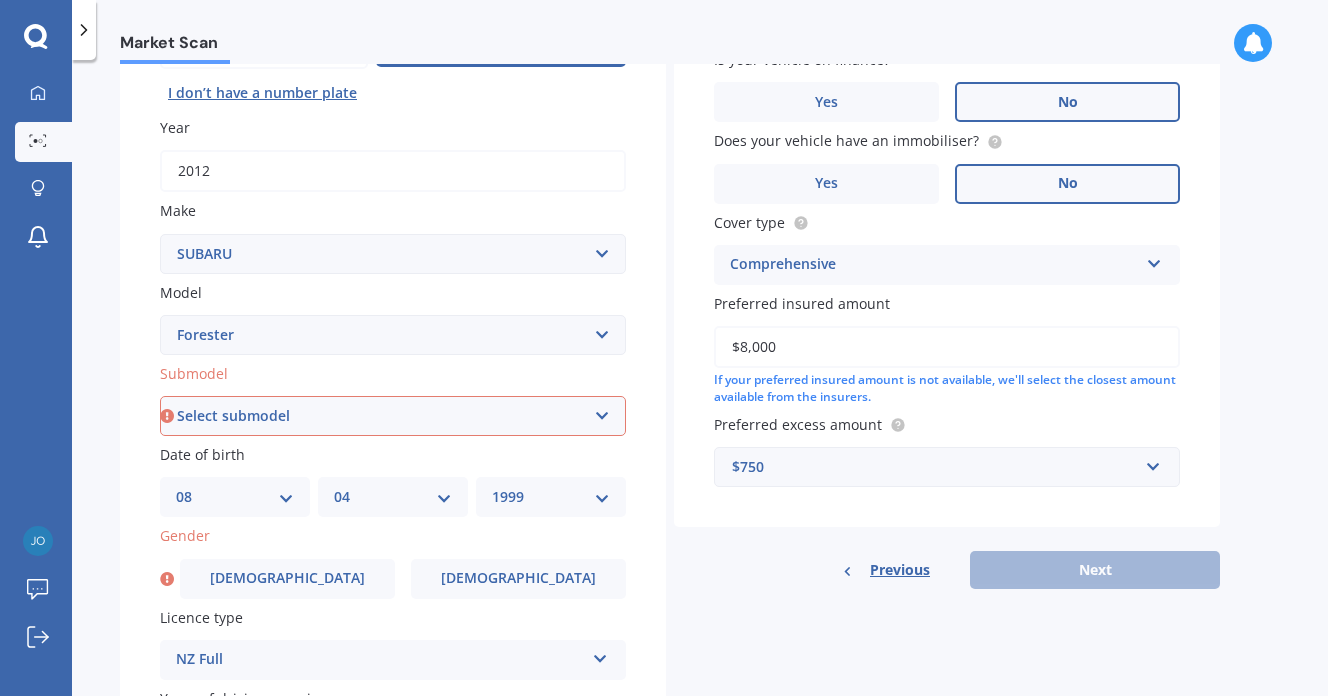 click on "Select submodel 2.0 Diesel 2.0 Turbo 2.0 XS 2.0 XT premium 2.5 Sti Turbo 2.5 XS 2.5 XS Ltd 2.5 XT Turbo 2.5i 2.5i premium 2.5i Sport 2.5P/4WD/CVT 2.5X Alpine 2.5 GT Turbo Non Turbo S/tb Sport Limited 2L XG" at bounding box center [393, 416] 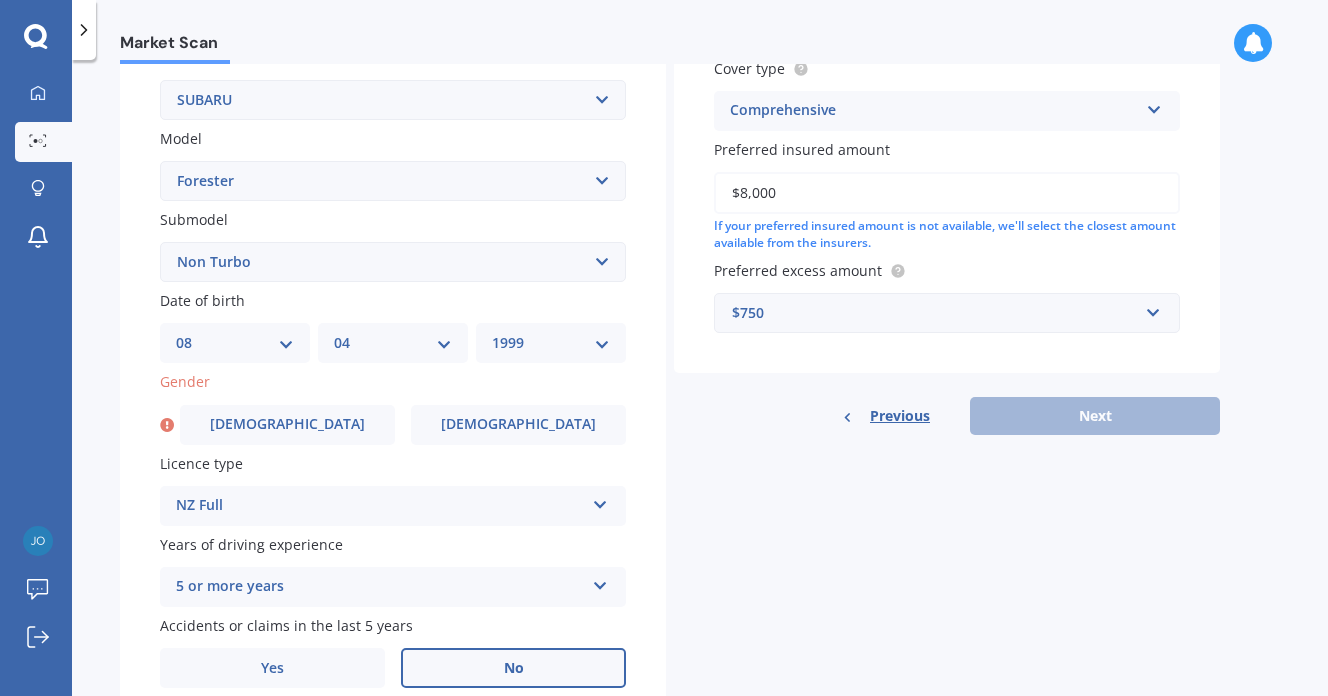 scroll, scrollTop: 443, scrollLeft: 0, axis: vertical 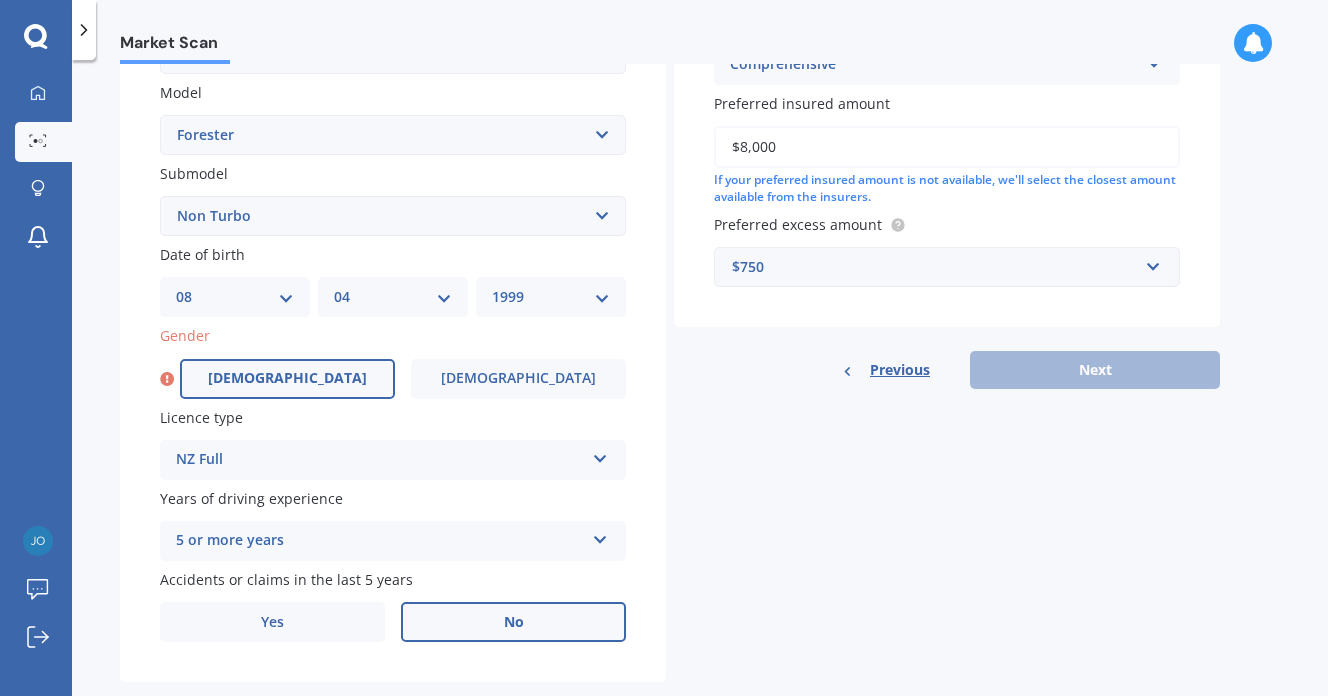 click on "[DEMOGRAPHIC_DATA]" at bounding box center (287, 379) 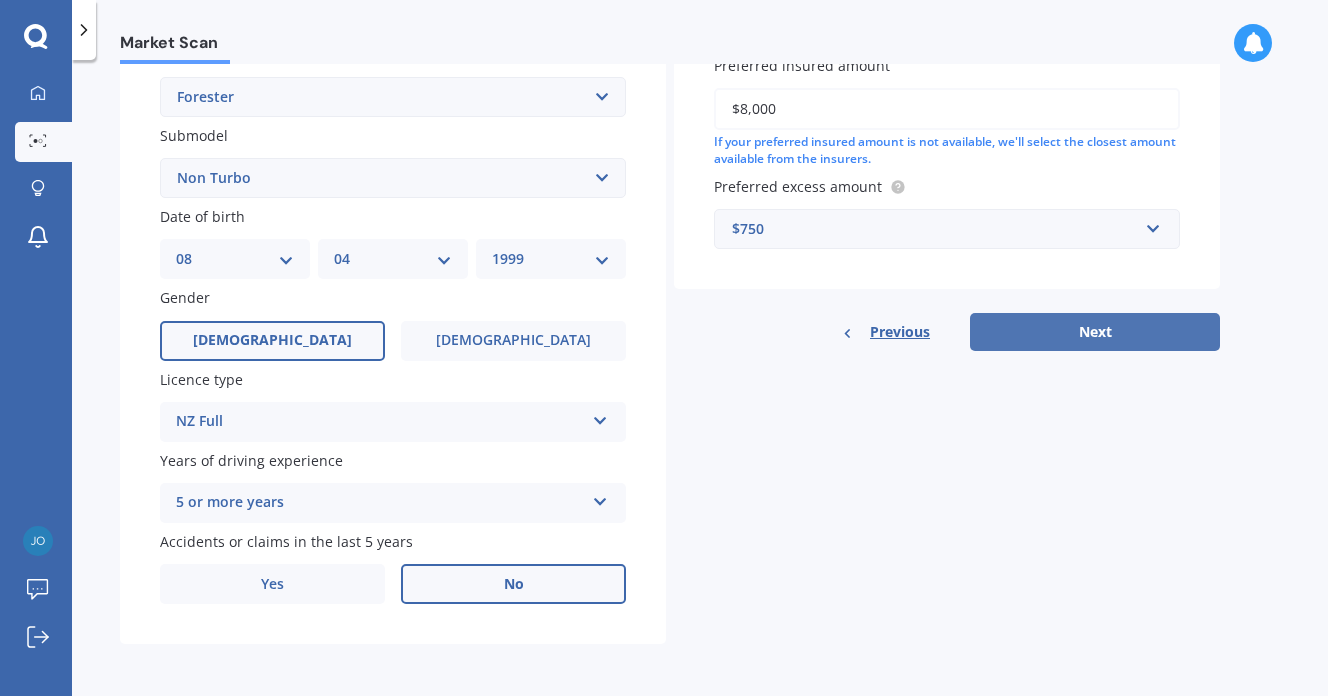 click on "Next" at bounding box center (1095, 332) 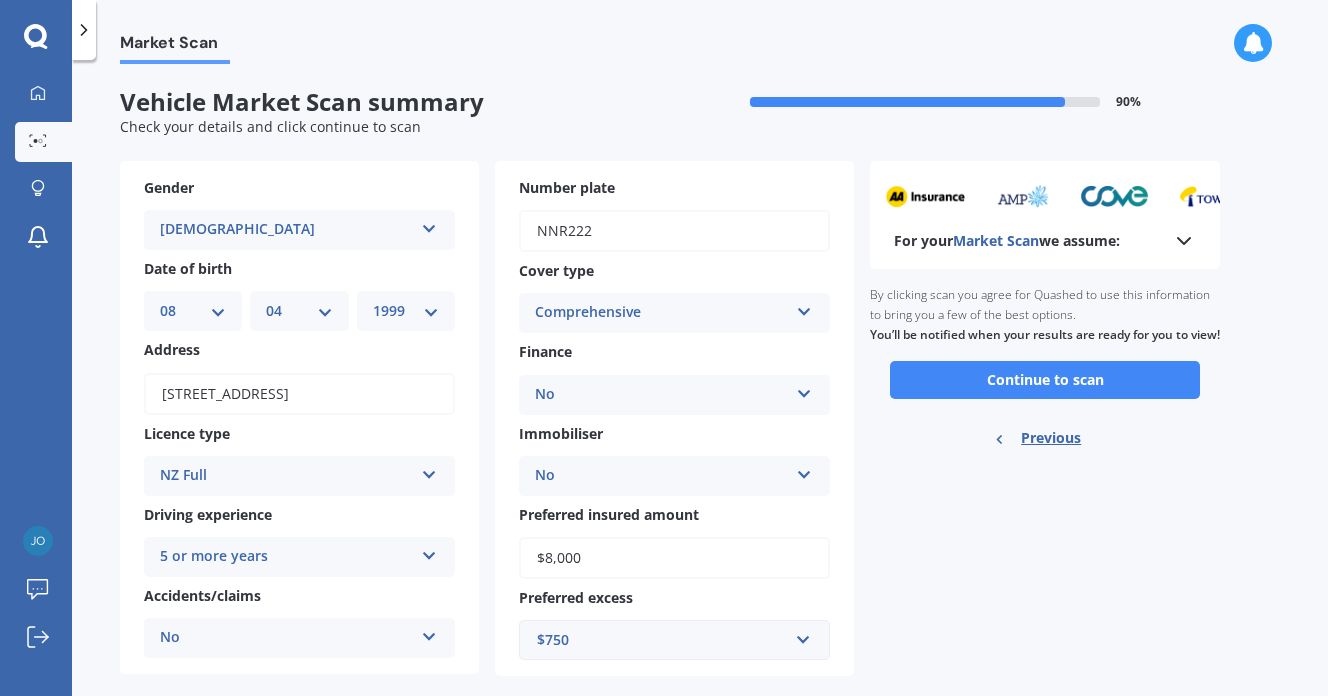 scroll, scrollTop: 35, scrollLeft: 0, axis: vertical 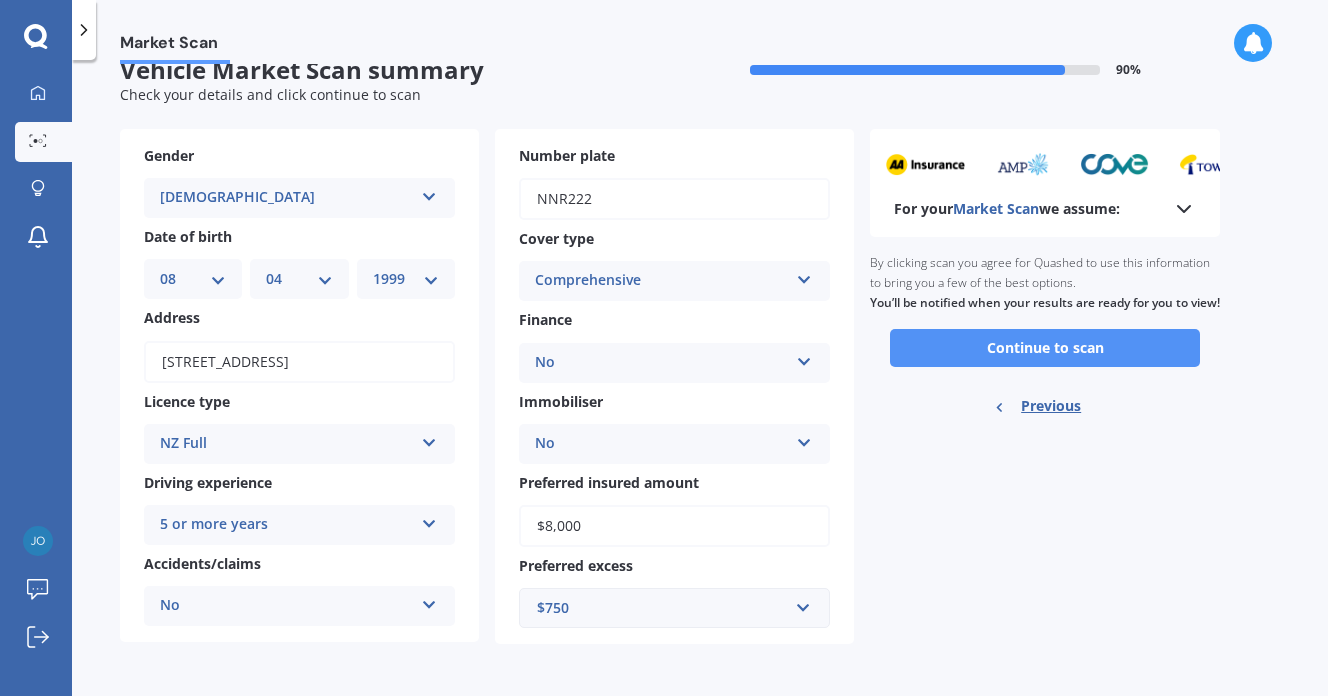 click on "Continue to scan" at bounding box center (1045, 348) 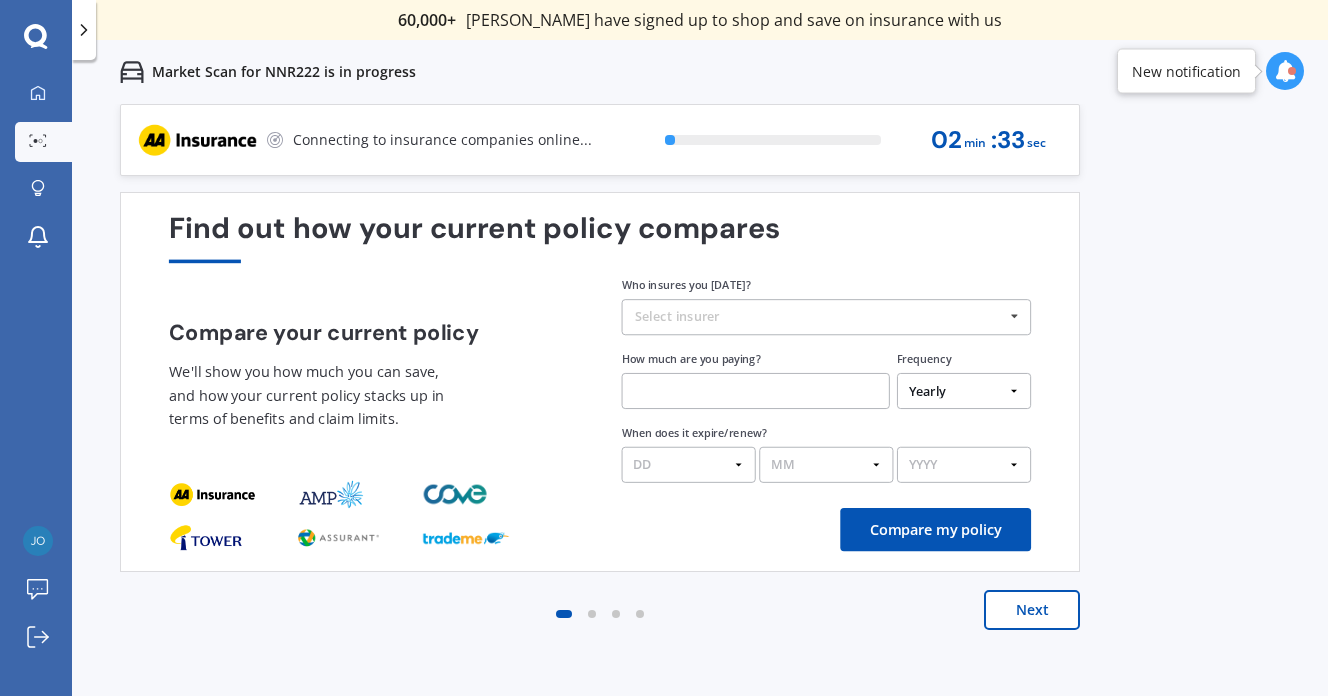 scroll, scrollTop: 0, scrollLeft: 0, axis: both 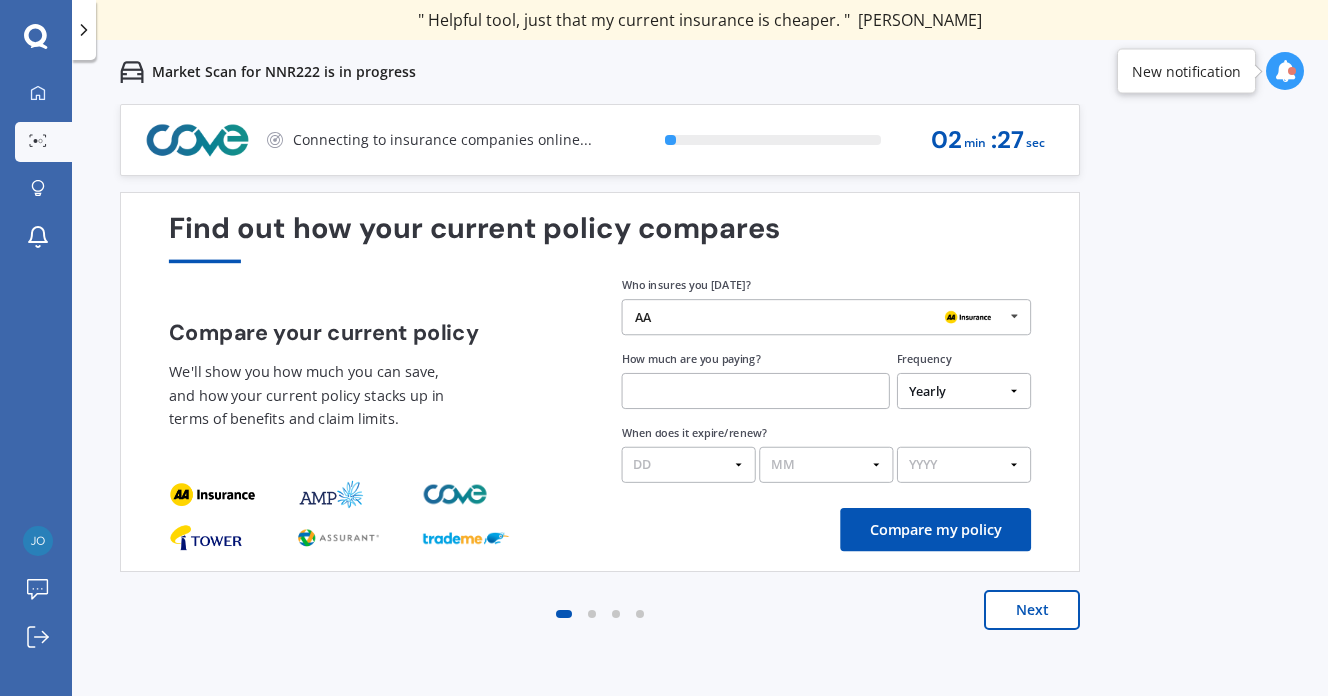 click on "Next" at bounding box center (1032, 610) 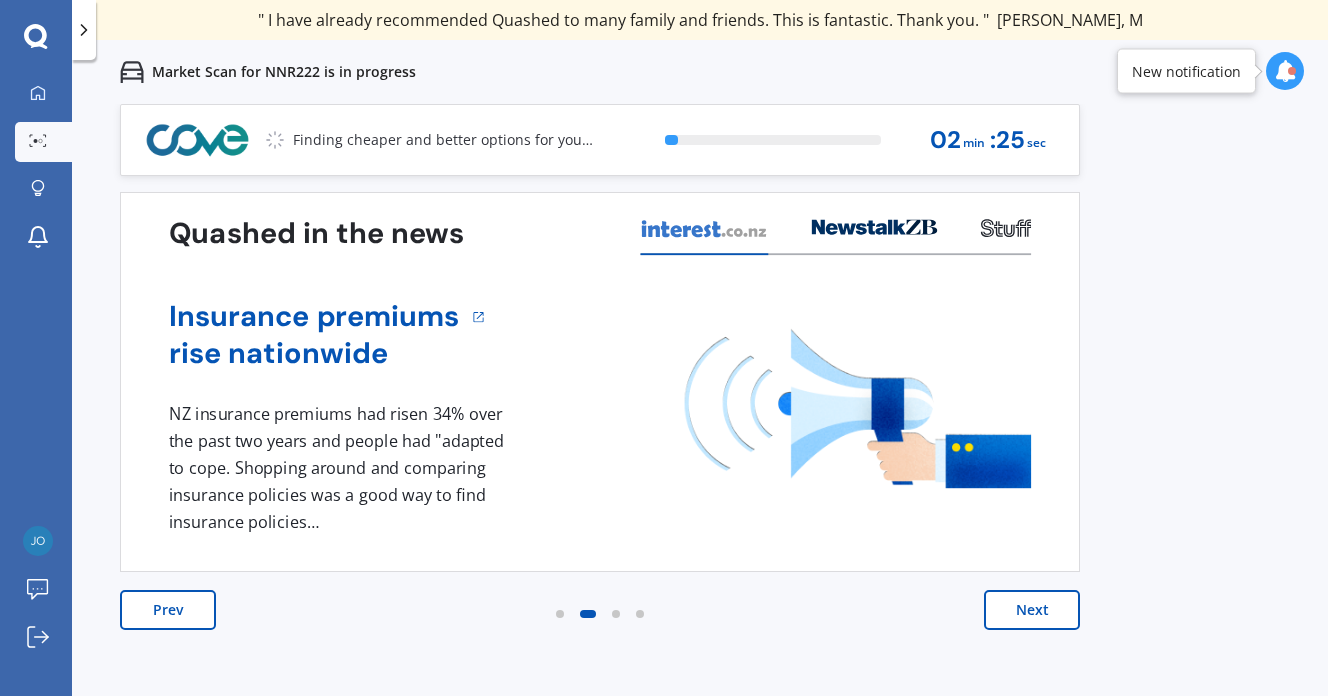click on "Next" at bounding box center [1032, 610] 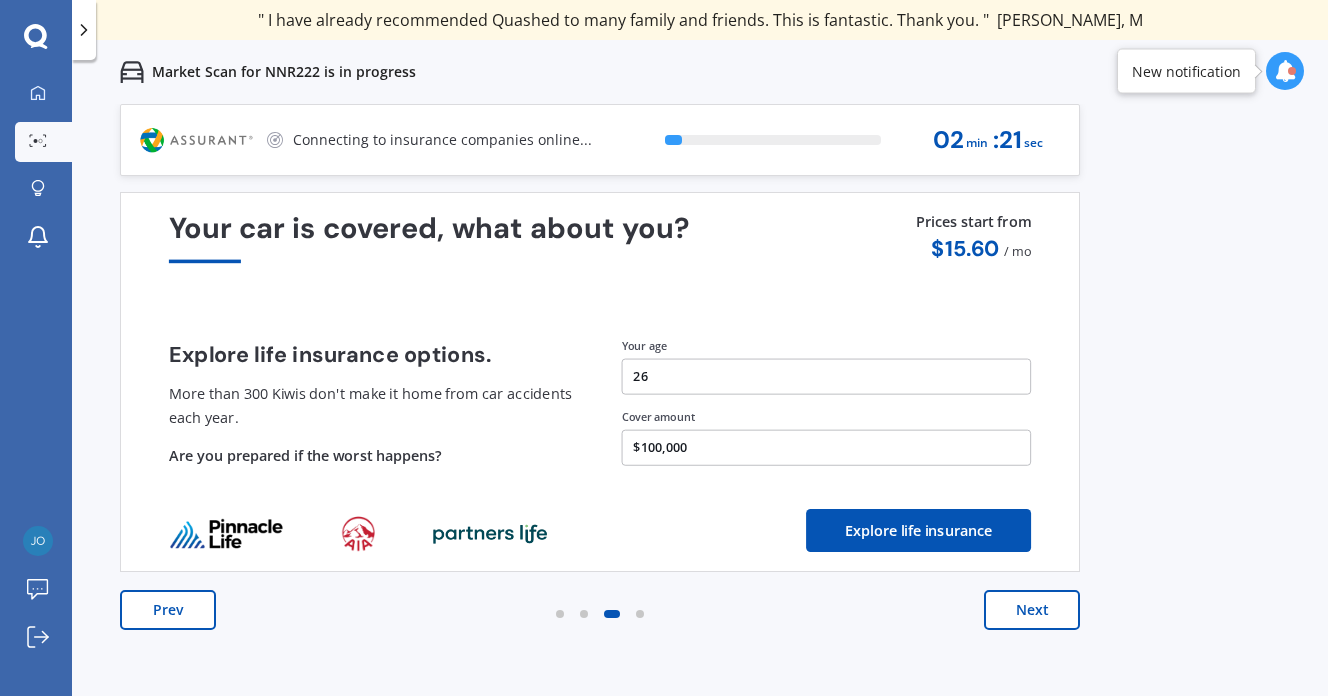 click on "Next" at bounding box center (1032, 610) 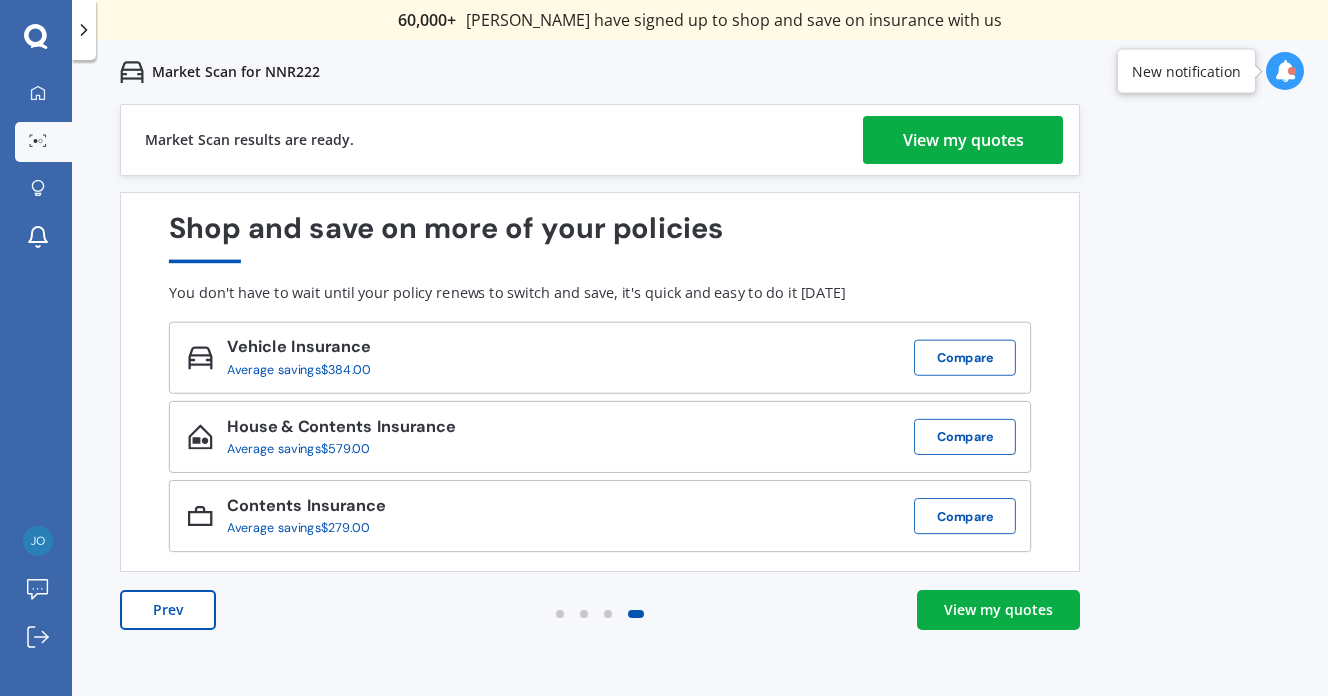 click on "View my quotes" at bounding box center [998, 610] 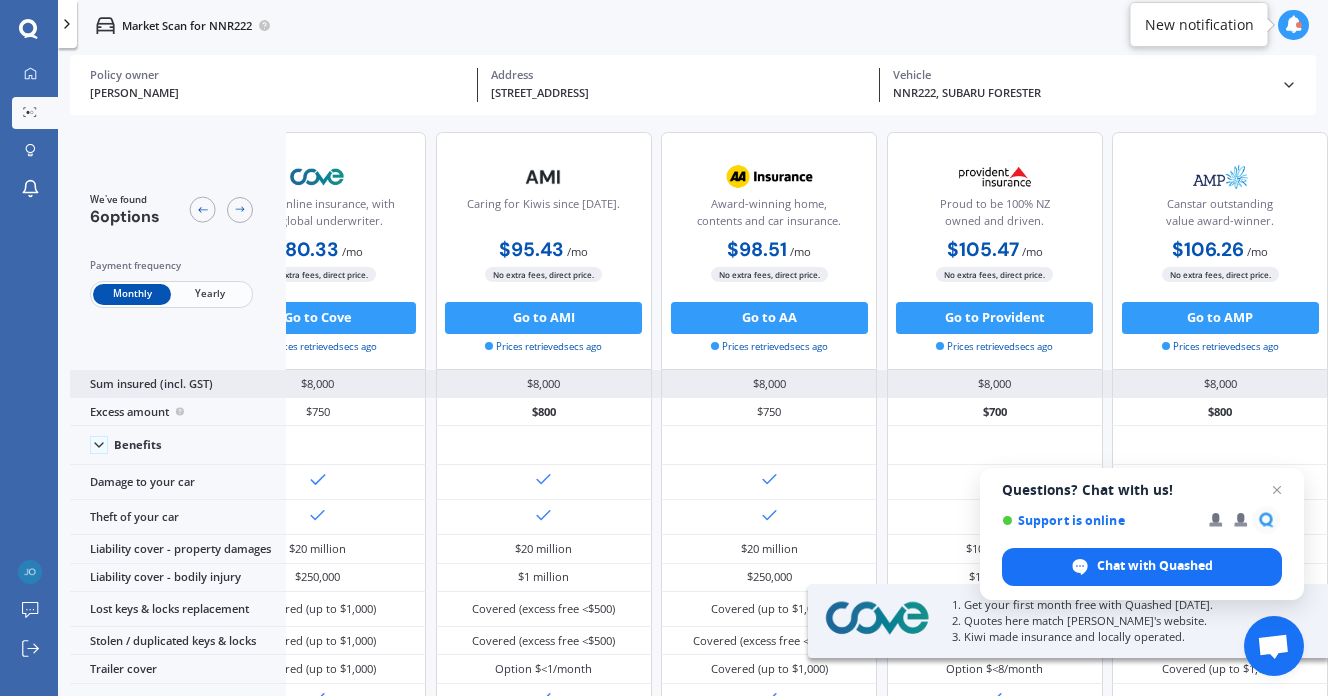 scroll, scrollTop: 0, scrollLeft: 0, axis: both 